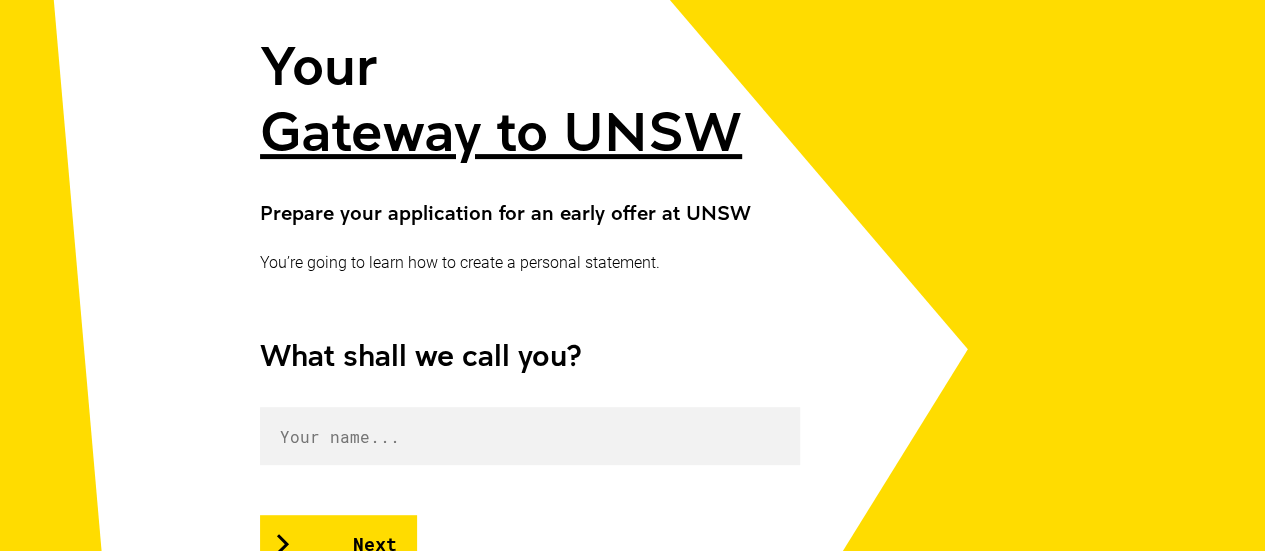 scroll, scrollTop: 232, scrollLeft: 0, axis: vertical 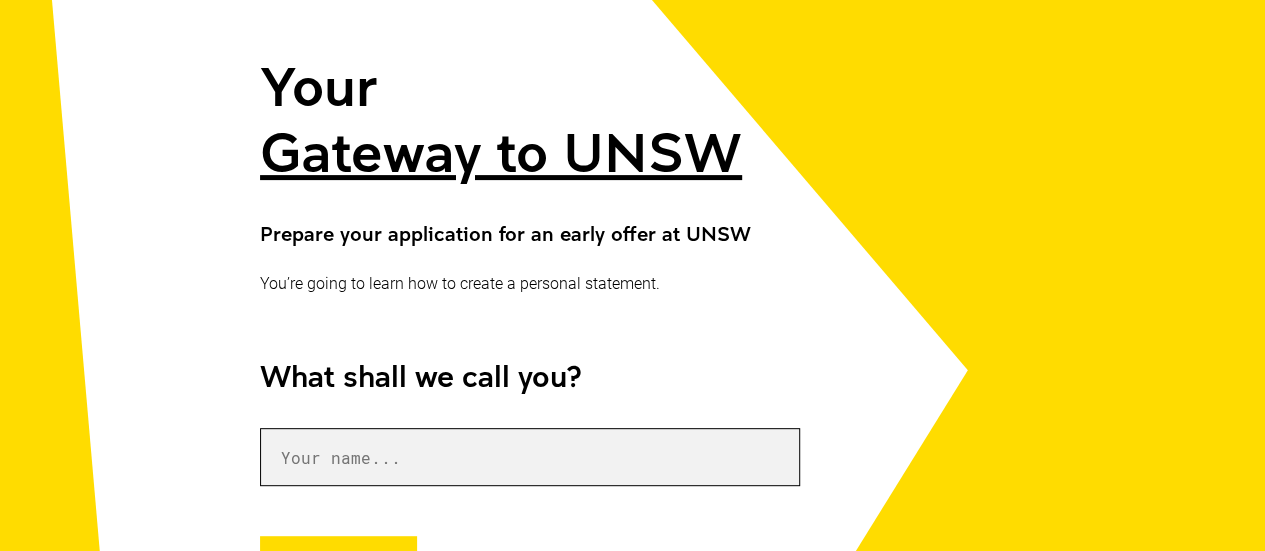 click at bounding box center (530, 457) 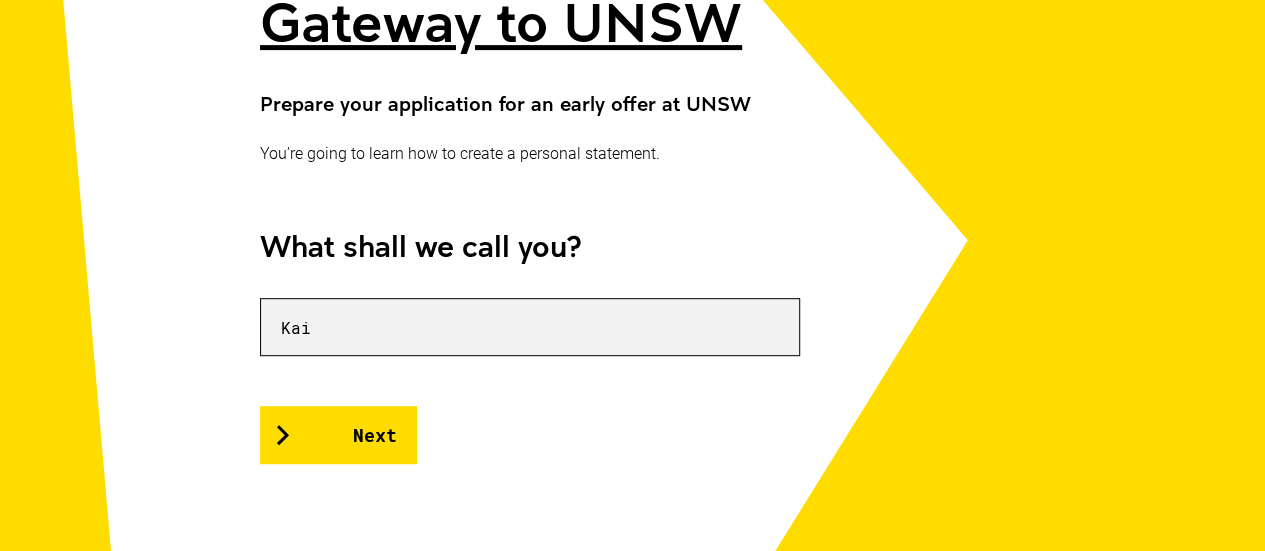 scroll, scrollTop: 363, scrollLeft: 0, axis: vertical 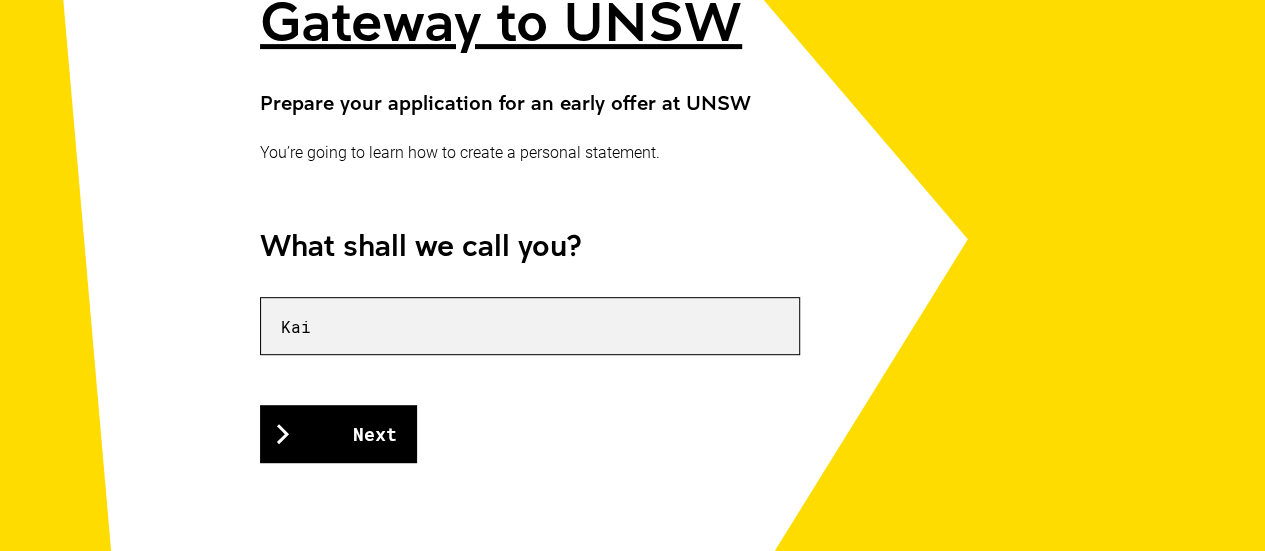 type on "Kai" 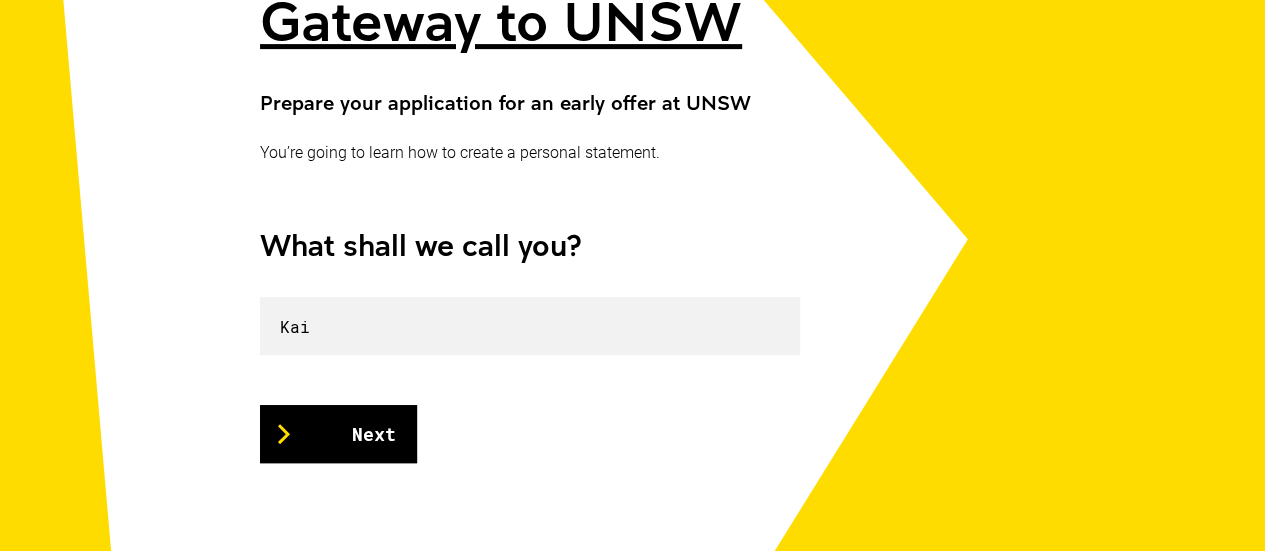click on "Next" at bounding box center [338, 434] 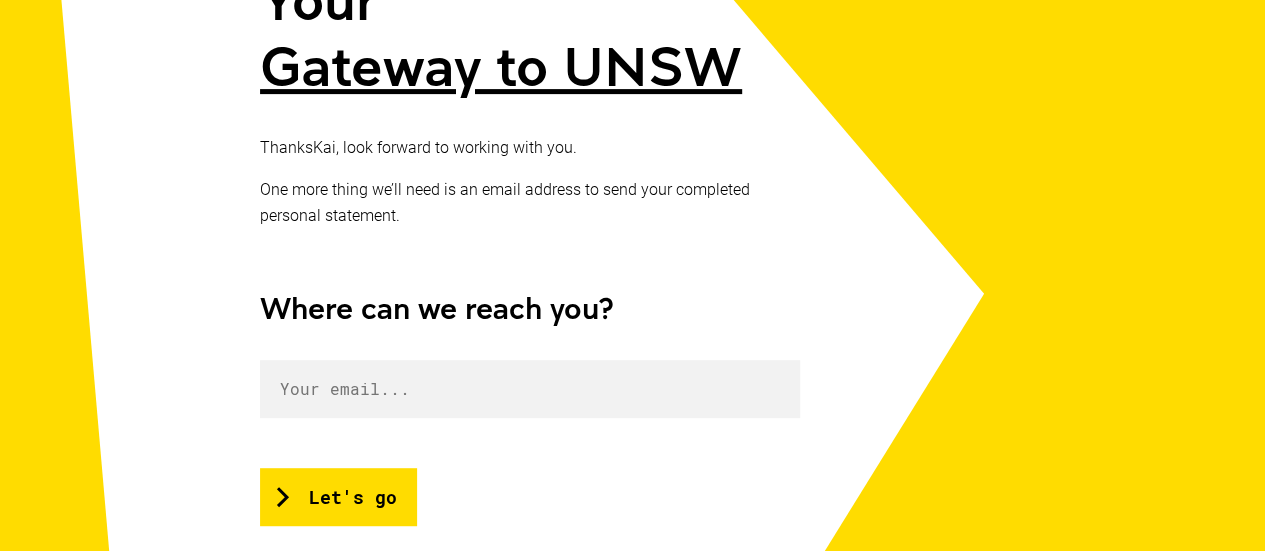 scroll, scrollTop: 408, scrollLeft: 0, axis: vertical 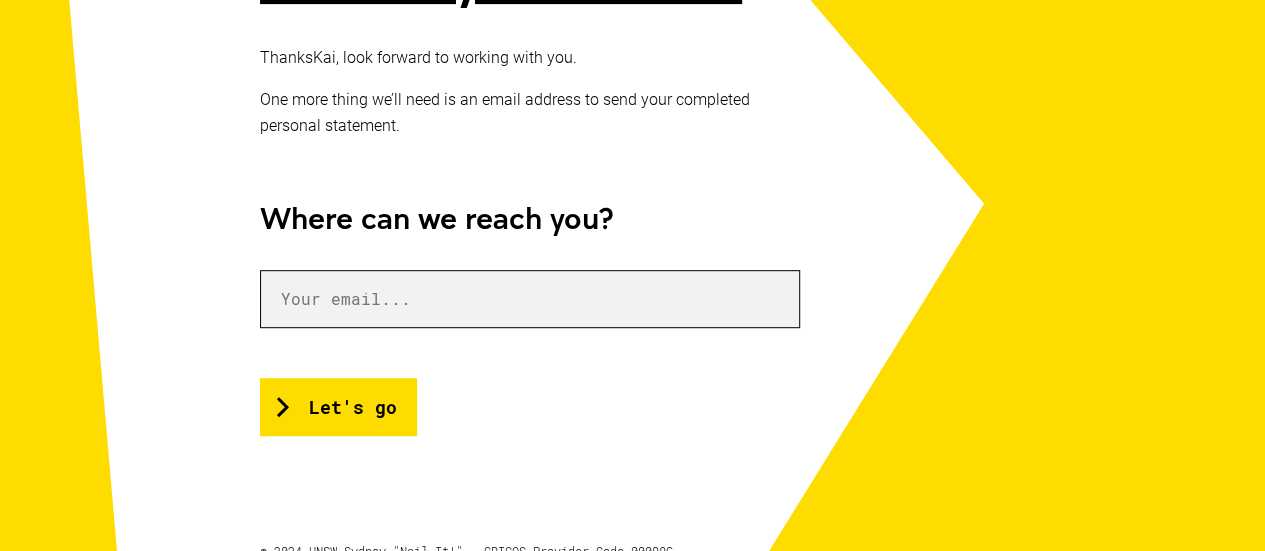 click at bounding box center (530, 299) 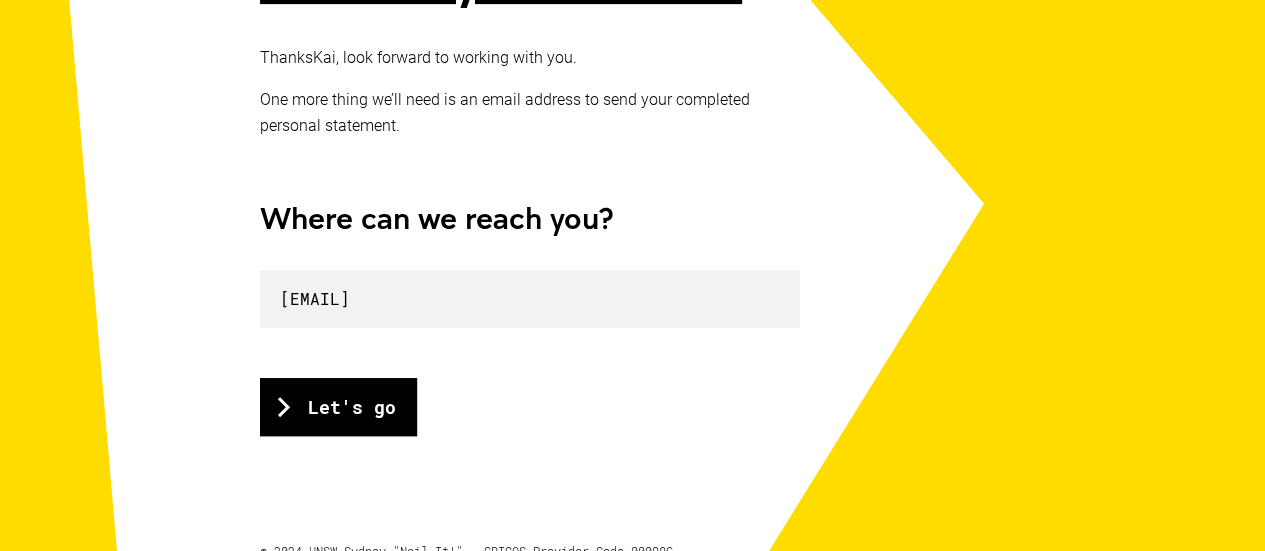 click on "Let's go" at bounding box center (338, 407) 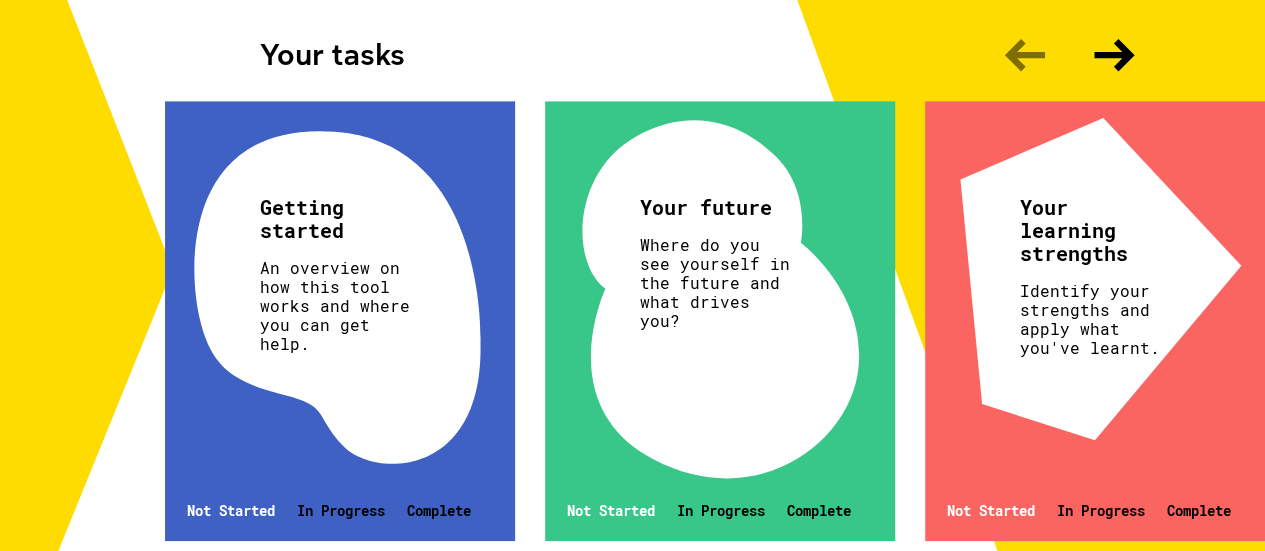 scroll, scrollTop: 643, scrollLeft: 0, axis: vertical 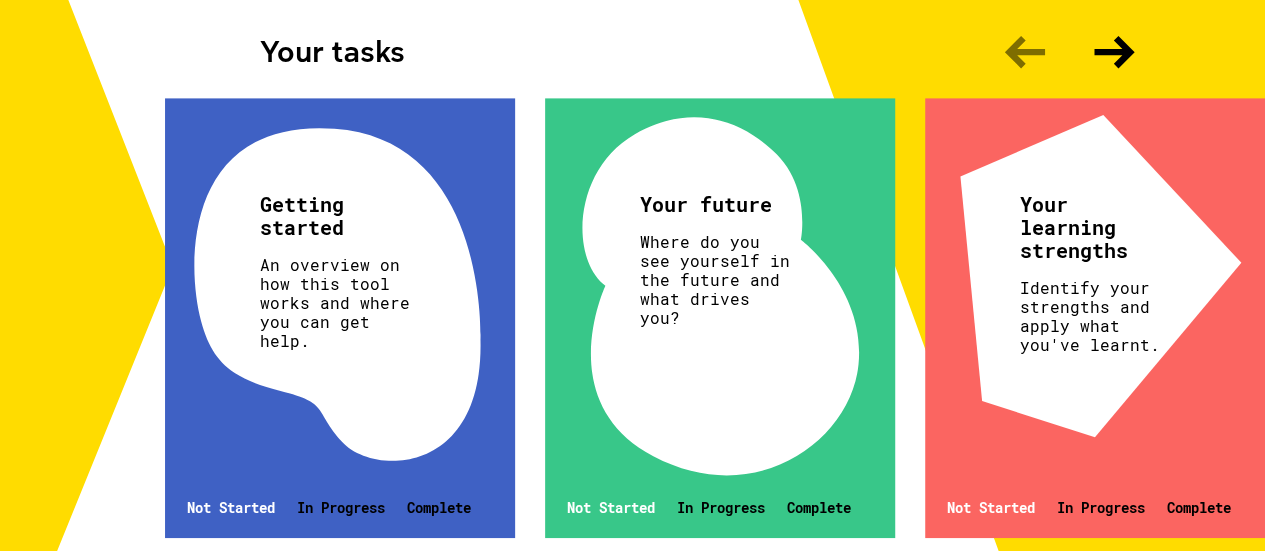 click at bounding box center [1114, 52] 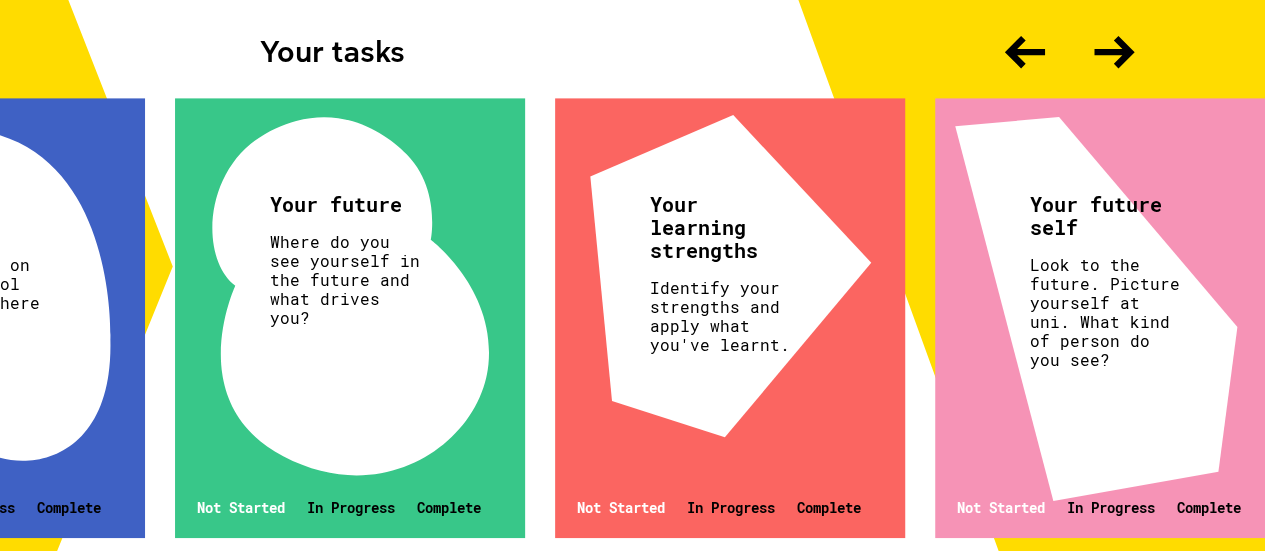 click at bounding box center (1114, 52) 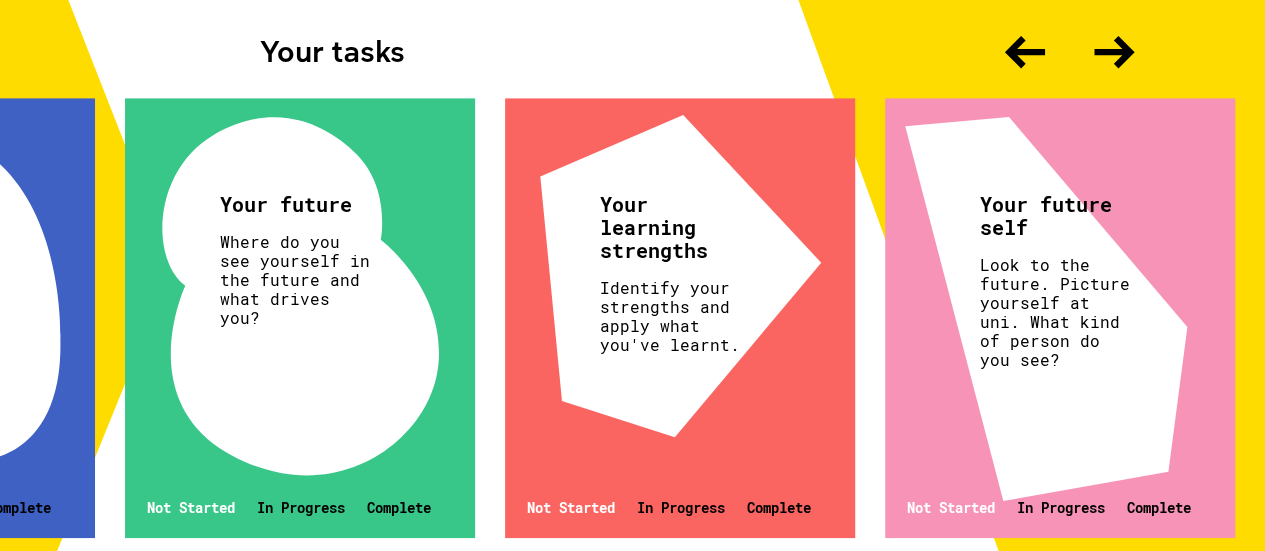 click at bounding box center (1114, 52) 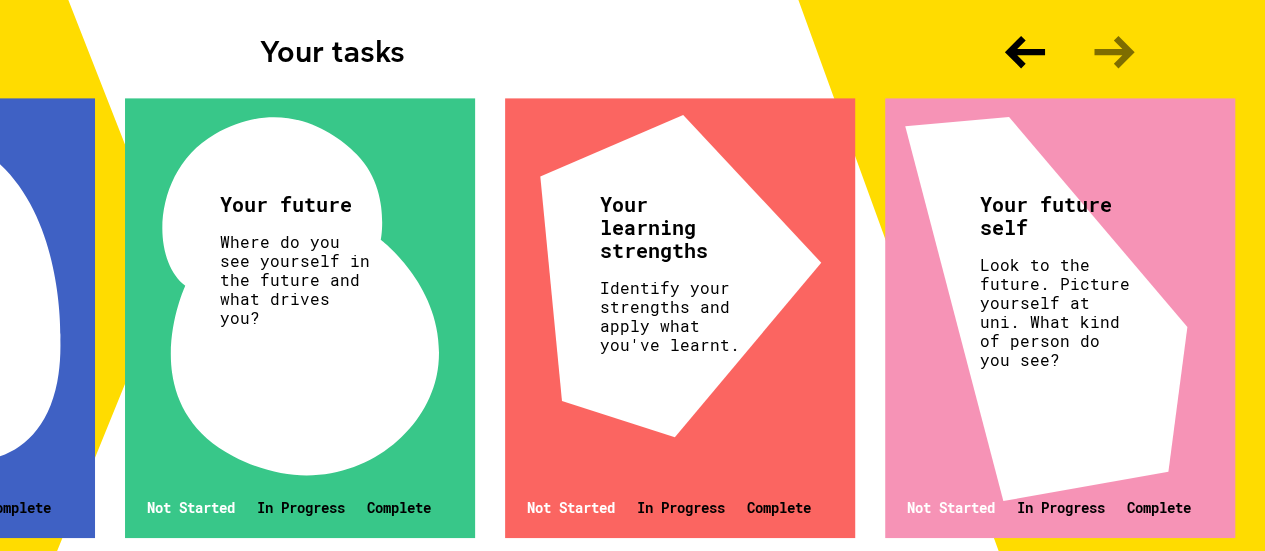 click on "Your workbook Creating your personal statement requires completing four tasks. Each task is designed to help you prepare a polished personal statement for your application. Your superb personal statement can be downloaded once you’ve completed all four tasks. Your tasks Getting started An overview on how this tool works and where you can get help. Not Started In Progress Complete Your future Where do you see yourself in the future and what drives you? Not Started In Progress Complete Your learning strengths Identify your strengths and apply what you've learnt. Not Started In Progress Complete Your future self Look to the future. Picture yourself at uni. What kind of person do you see? Not Started In Progress Complete © 2024 UNSW Sydney "Nail It!" · CRICOS Provider Code 00098G Privacy Policy ,   About Us" at bounding box center [632, 109] 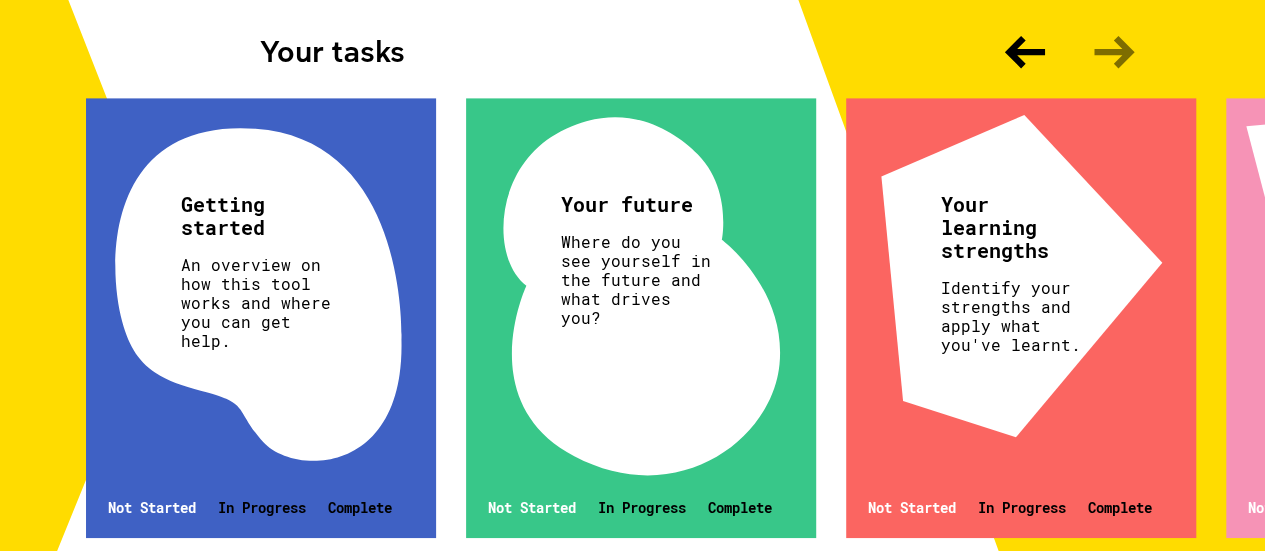 click at bounding box center [1025, 52] 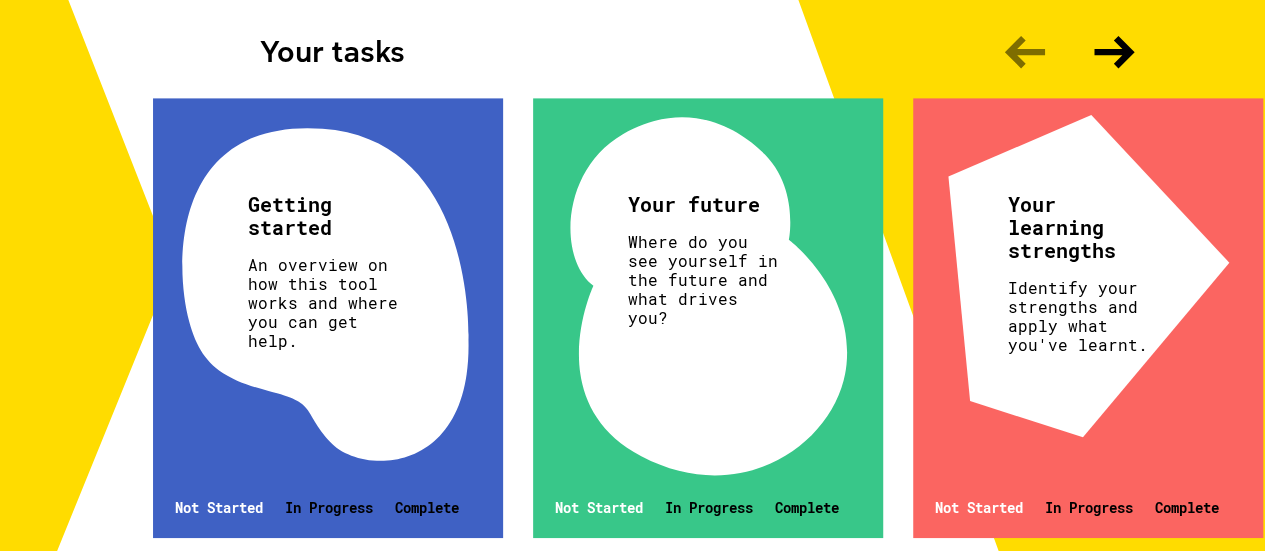 scroll, scrollTop: 0, scrollLeft: 0, axis: both 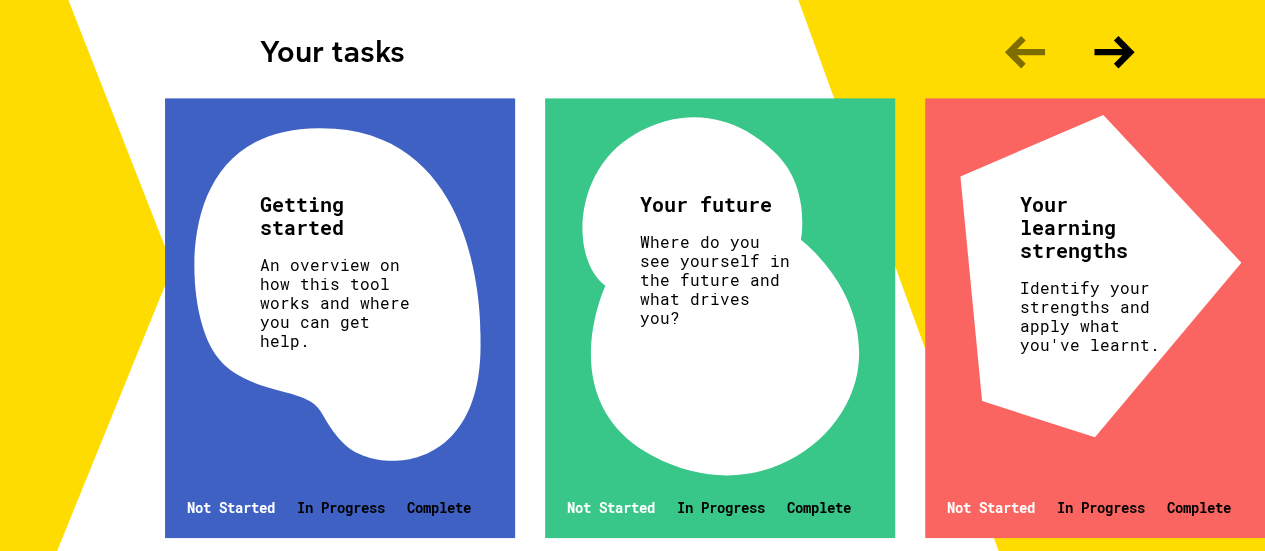 click at bounding box center [1025, 52] 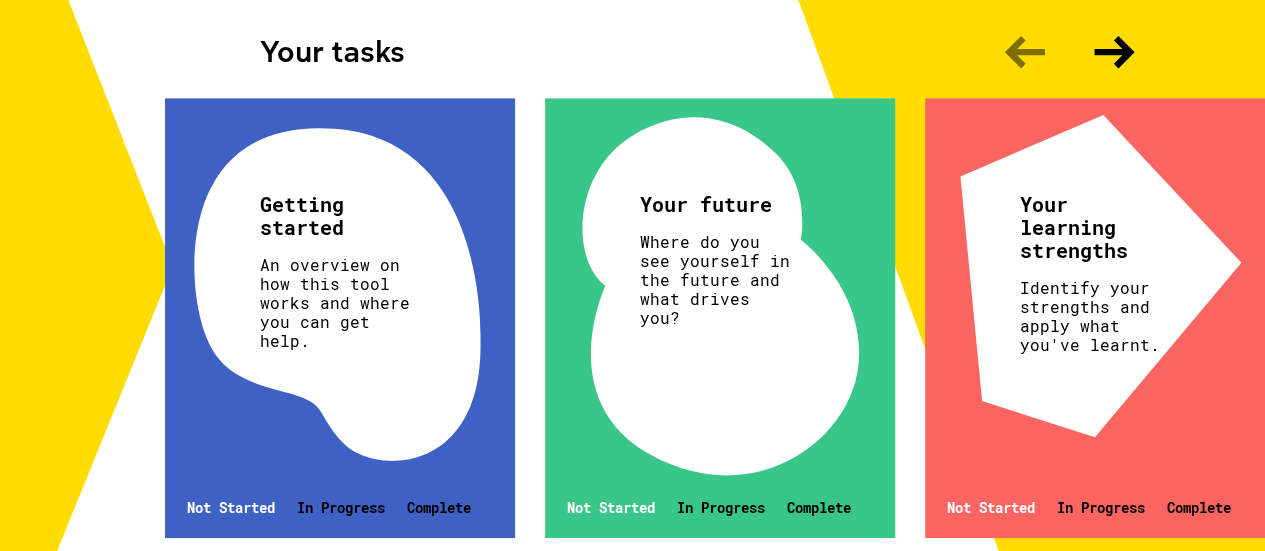 click at bounding box center [1114, 52] 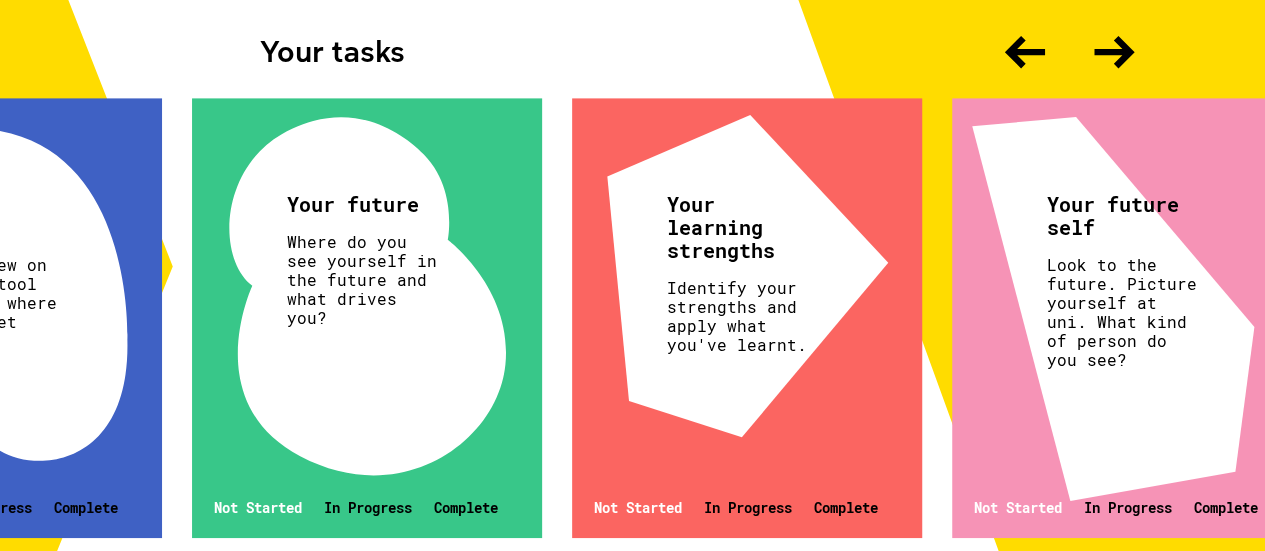 click at bounding box center (1114, 52) 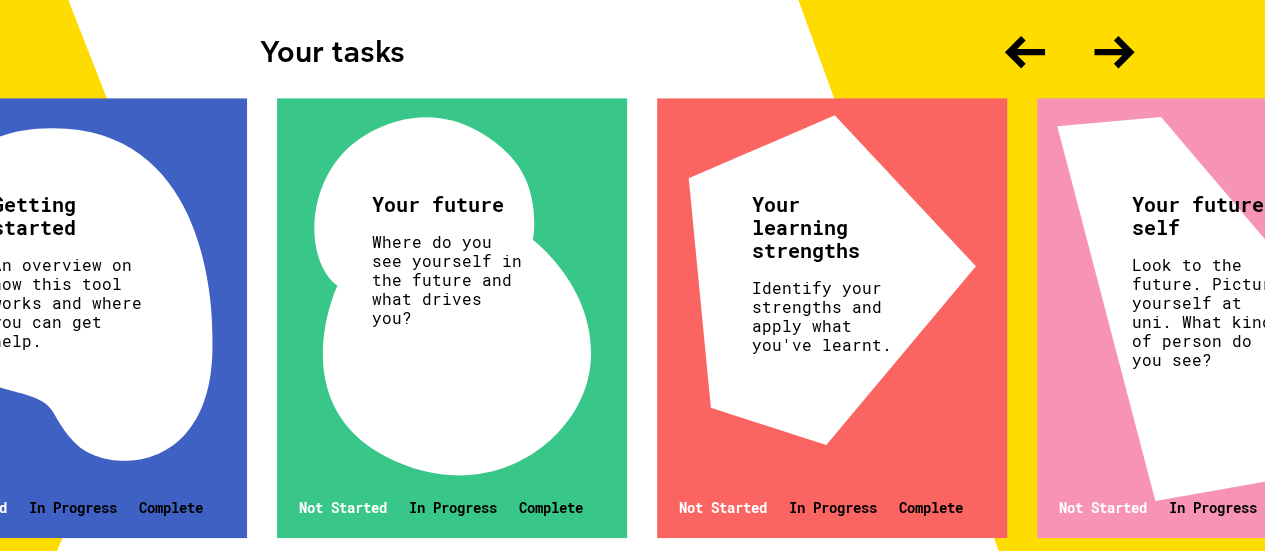 scroll, scrollTop: 0, scrollLeft: 266, axis: horizontal 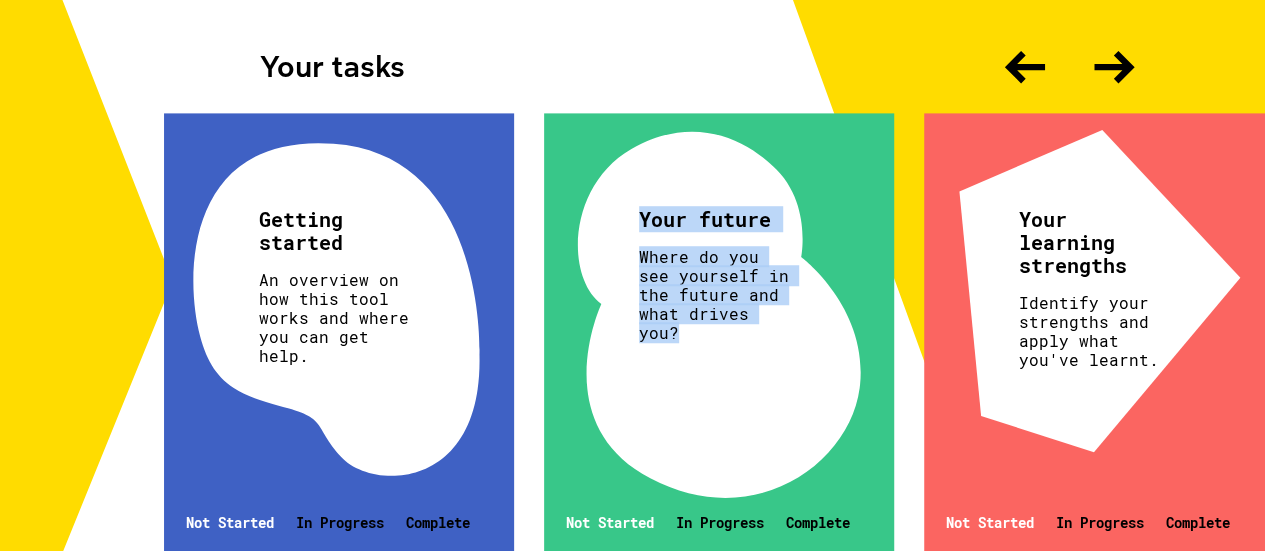 drag, startPoint x: 634, startPoint y: 209, endPoint x: 758, endPoint y: 323, distance: 168.4399 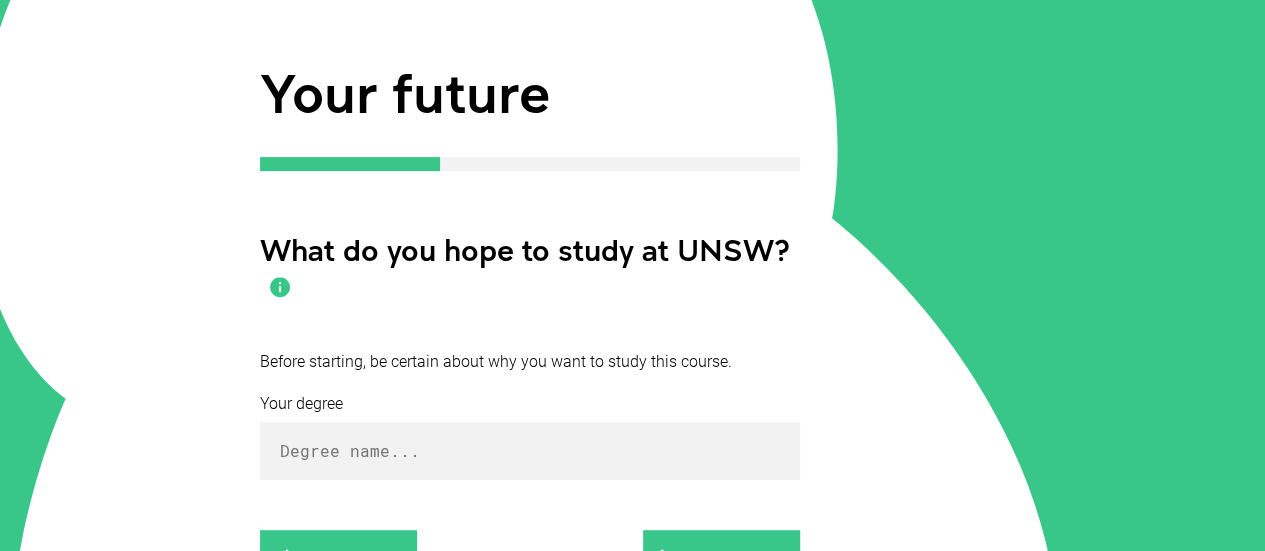 scroll, scrollTop: 283, scrollLeft: 0, axis: vertical 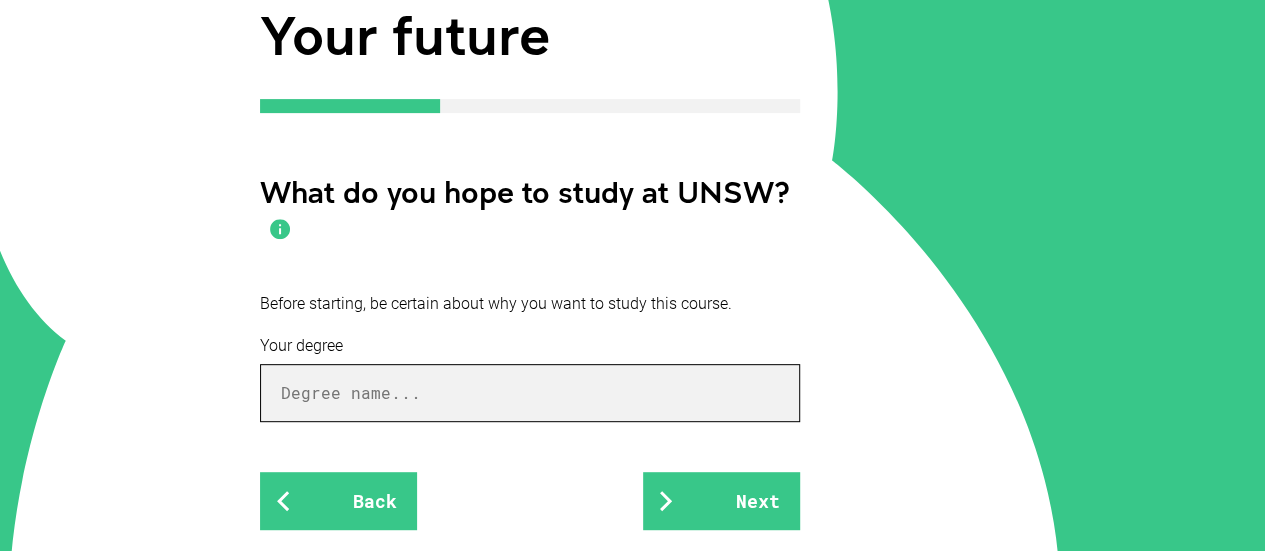 click at bounding box center [530, 393] 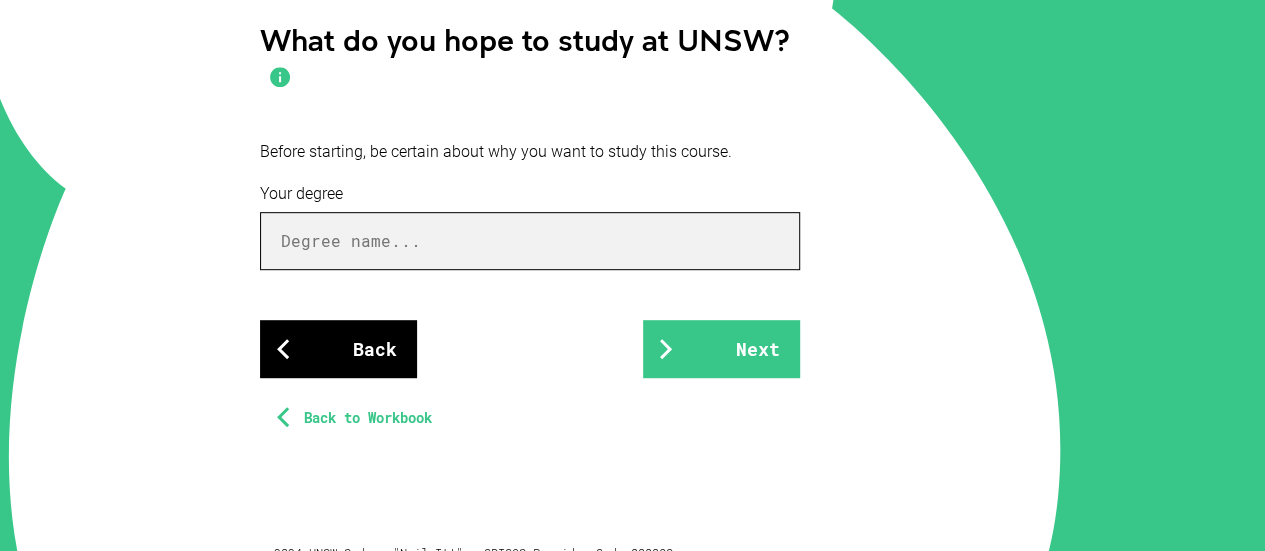 scroll, scrollTop: 437, scrollLeft: 0, axis: vertical 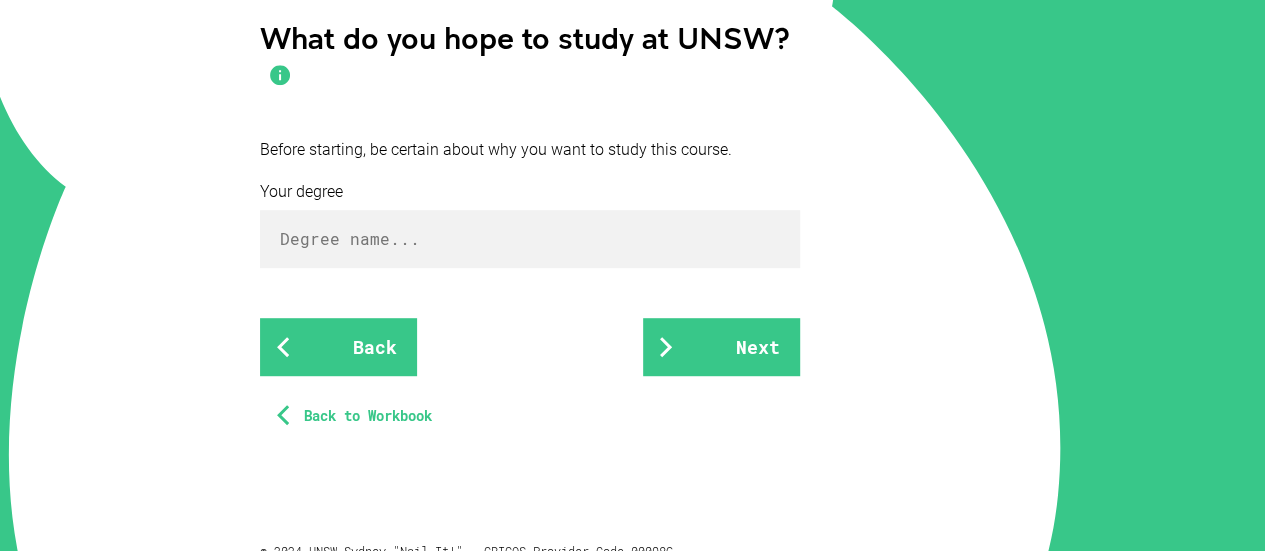 click at bounding box center [530, 236] 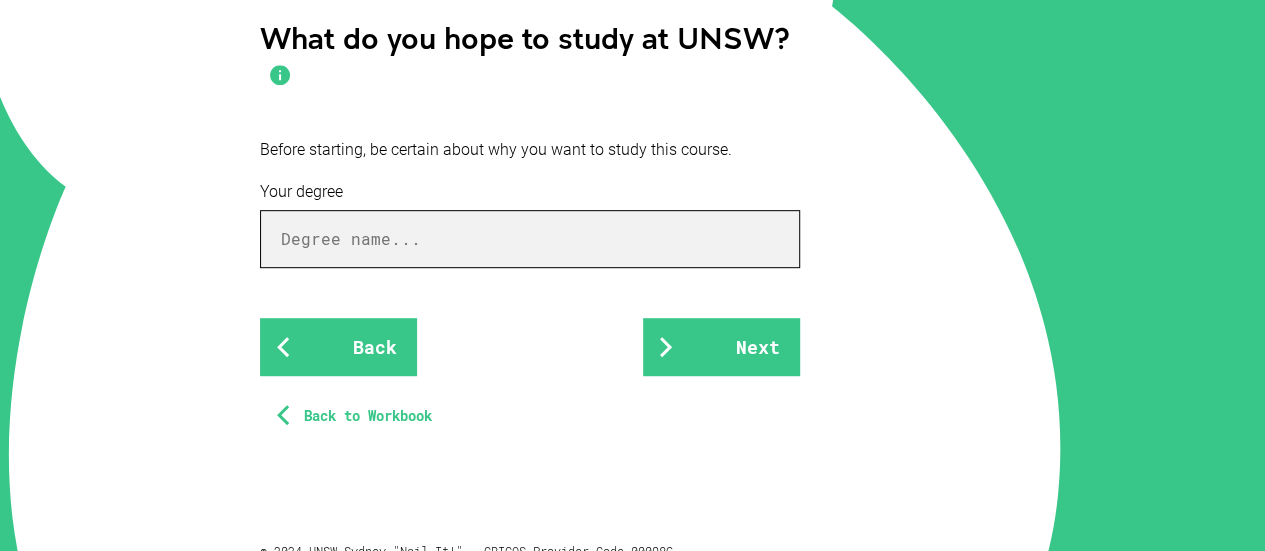 click at bounding box center [530, 239] 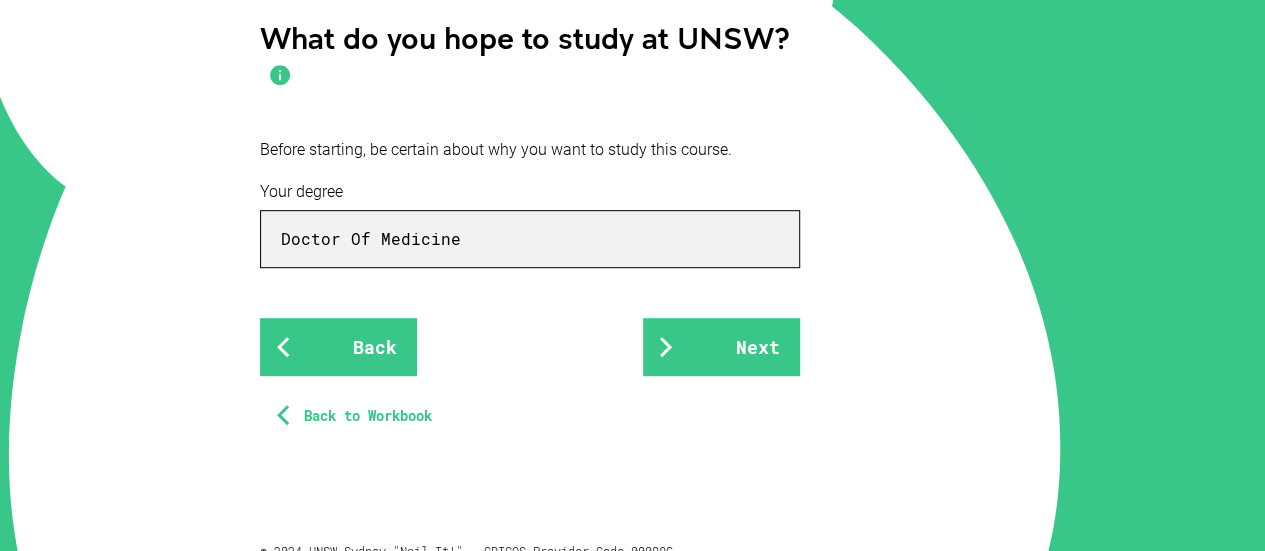 click on "Doctor Of Medicine" at bounding box center [530, 239] 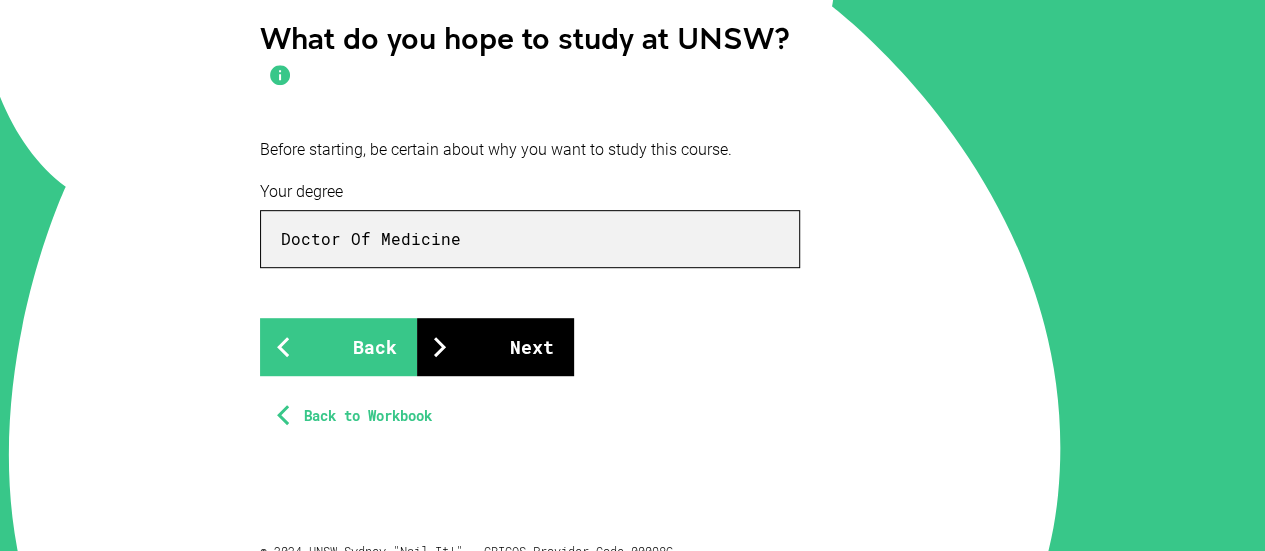 type on "Doctor Of Medicine" 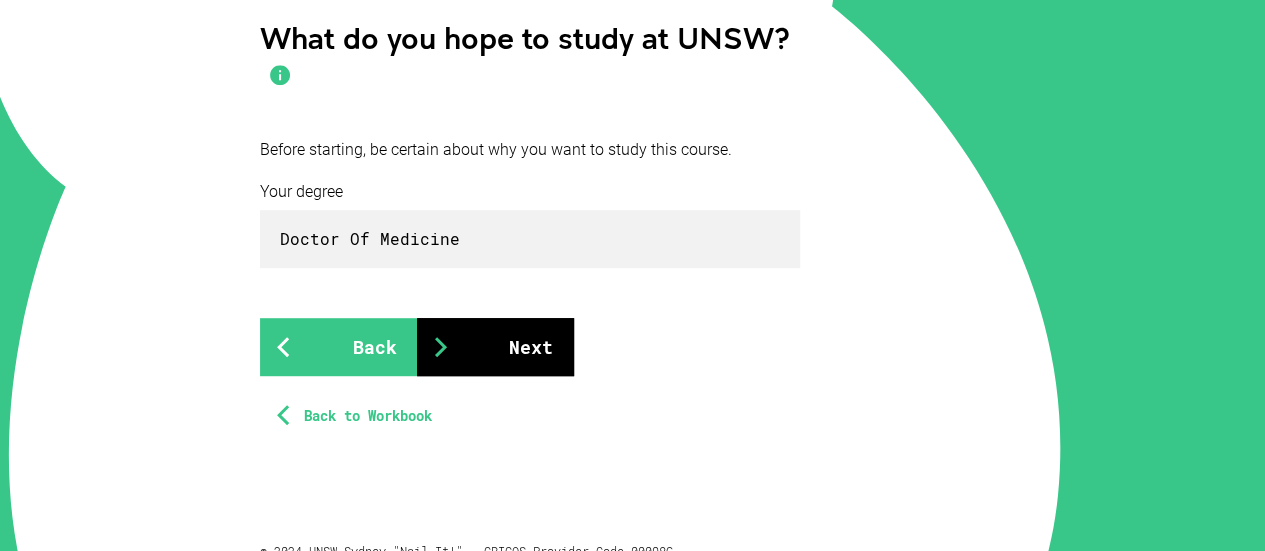 click on "Next" at bounding box center [495, 347] 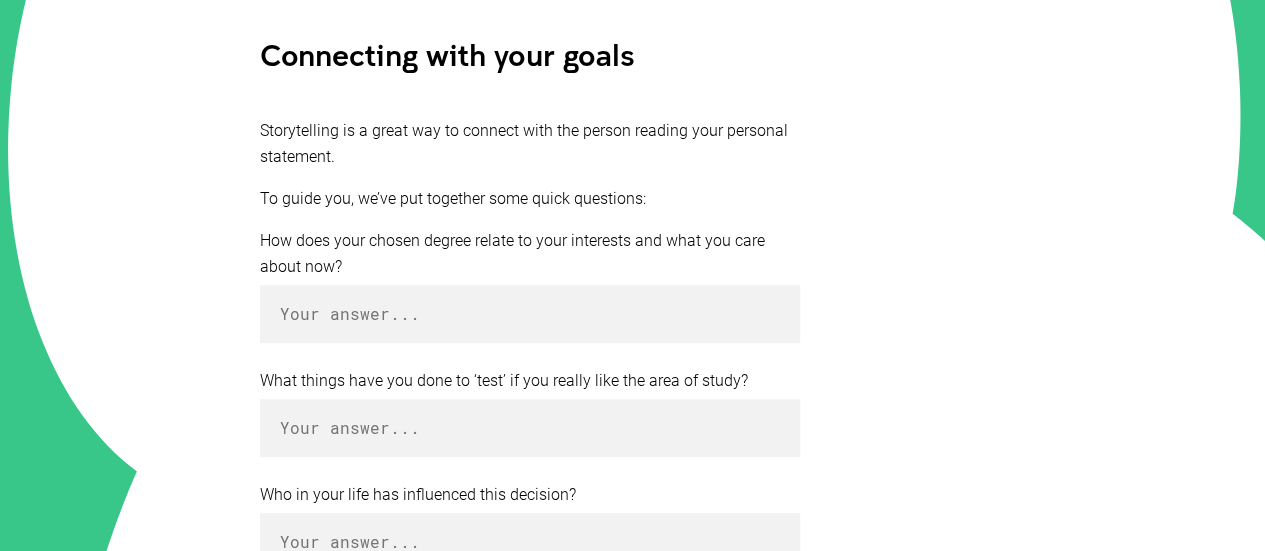 scroll, scrollTop: 419, scrollLeft: 0, axis: vertical 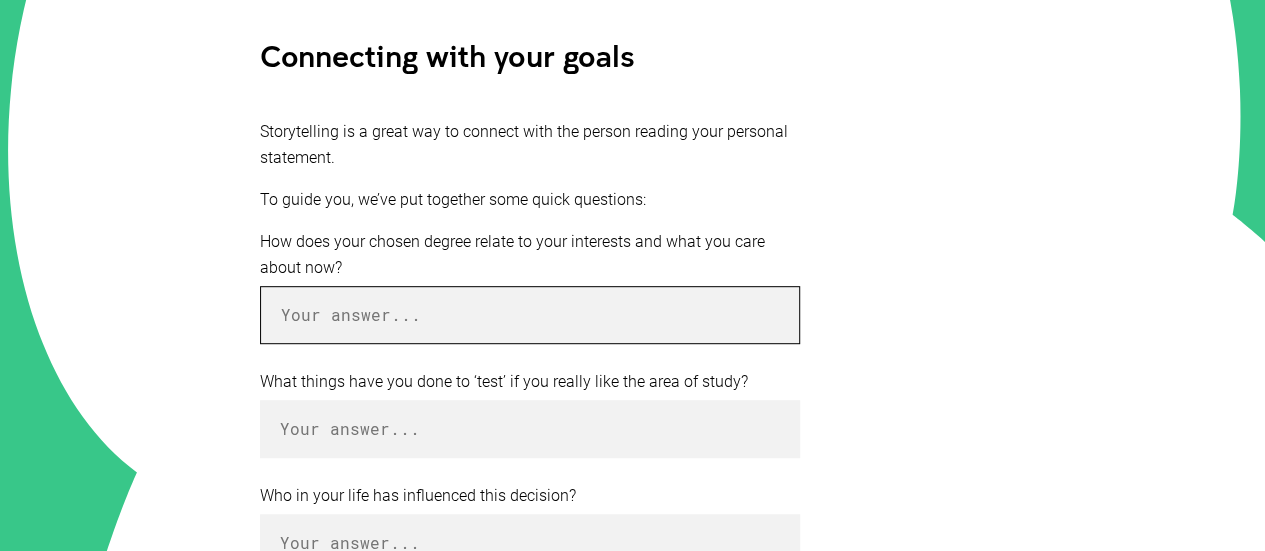click at bounding box center (530, 315) 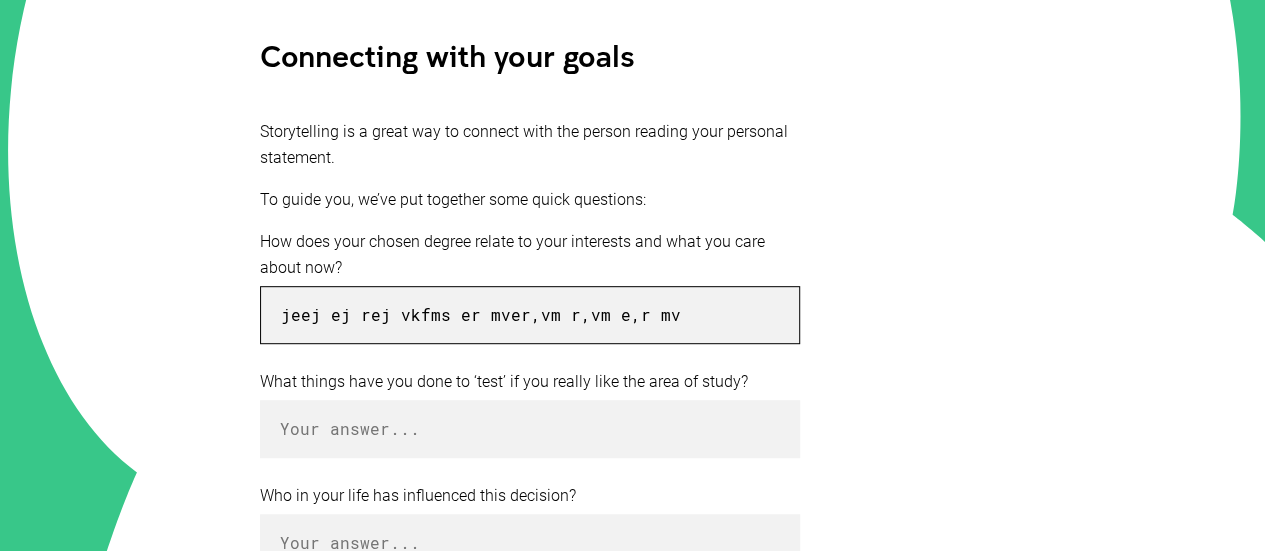 type on "jeej ej rej vkfms er mver,vm r,vm e,r mve" 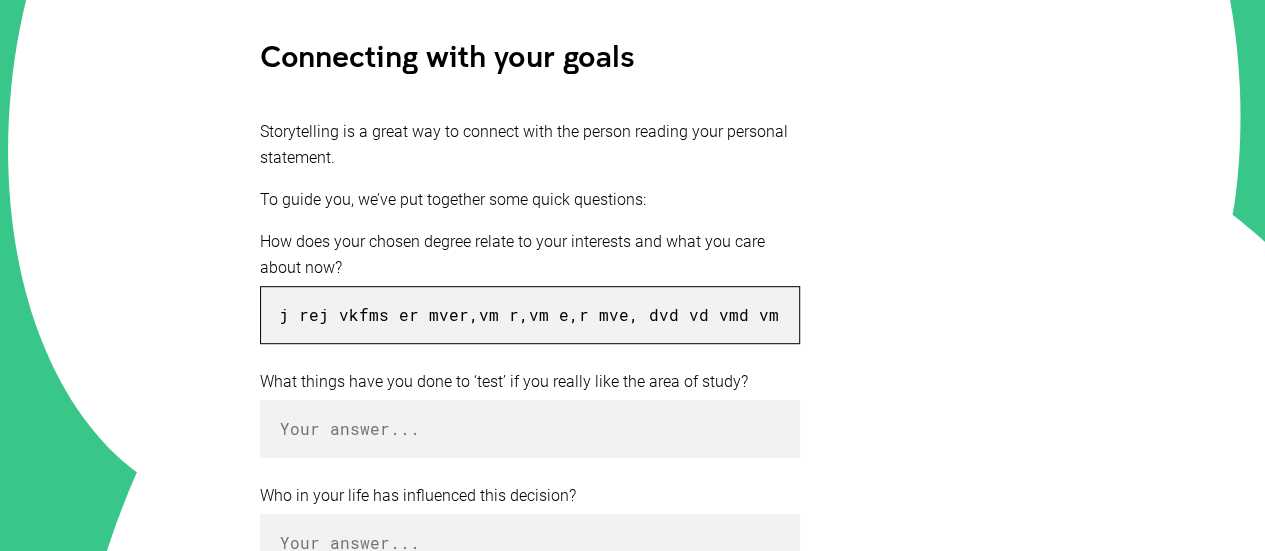scroll, scrollTop: 0, scrollLeft: 0, axis: both 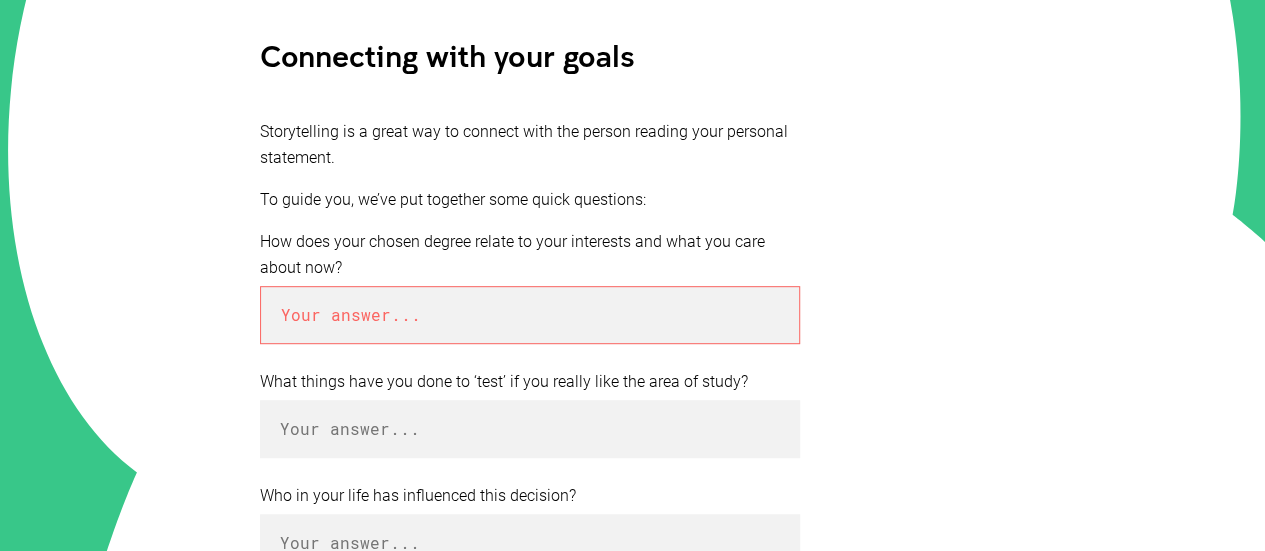 click at bounding box center [530, 315] 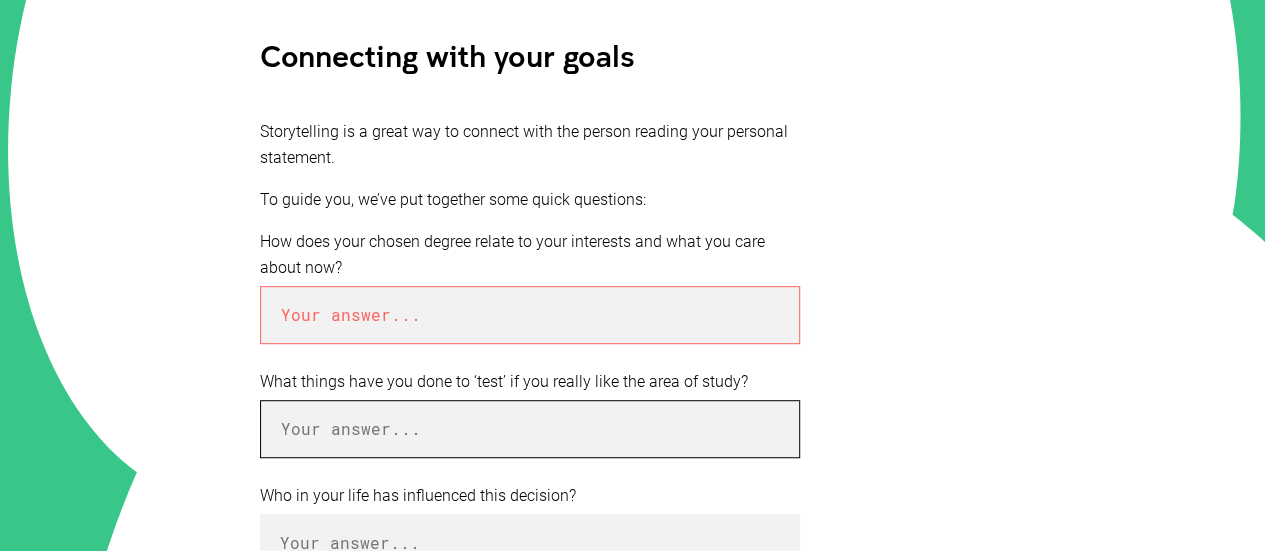 click at bounding box center (530, 429) 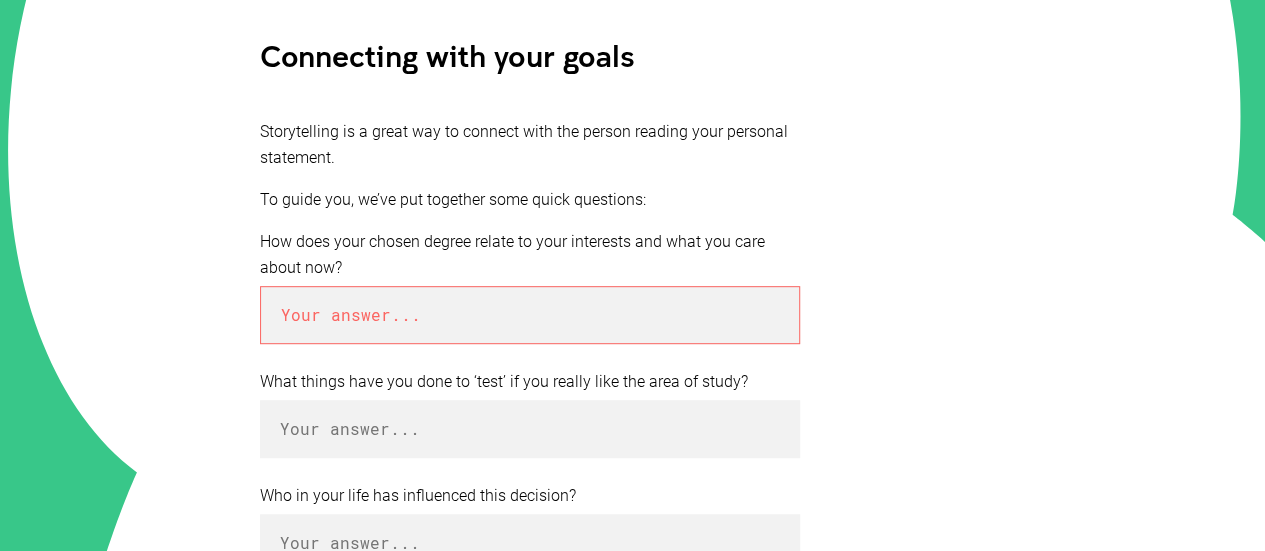 click on "Your future Connecting with your goals Storytelling is a great way to connect with the person reading your personal statement. To guide you, we’ve put together some quick questions: How does your chosen degree relate to your interests and what you care about now? What things have you done to ‘test’ if you really like the area of study? Who in your life has influenced this decision? What specifically about this degree interests you? What is your career goal and how does it relate to the degree? Back Next Back to Workbook © 2024 UNSW Sydney "Nail It!" · CRICOS Provider Code 00098G Privacy Policy ,   About Us" at bounding box center (632, 436) 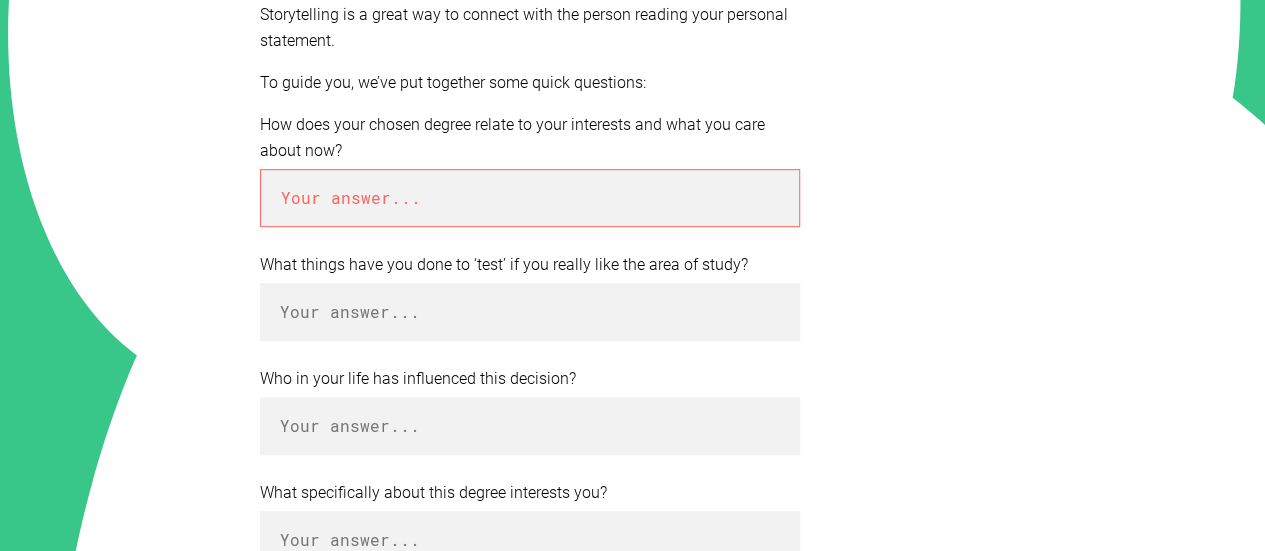 scroll, scrollTop: 549, scrollLeft: 0, axis: vertical 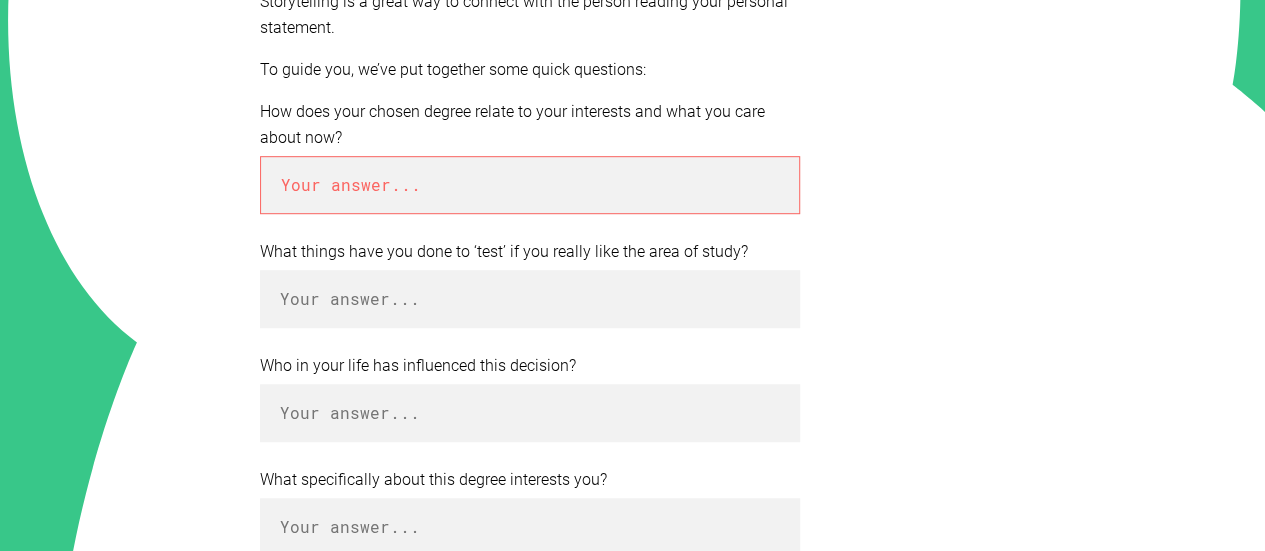 click at bounding box center (530, 185) 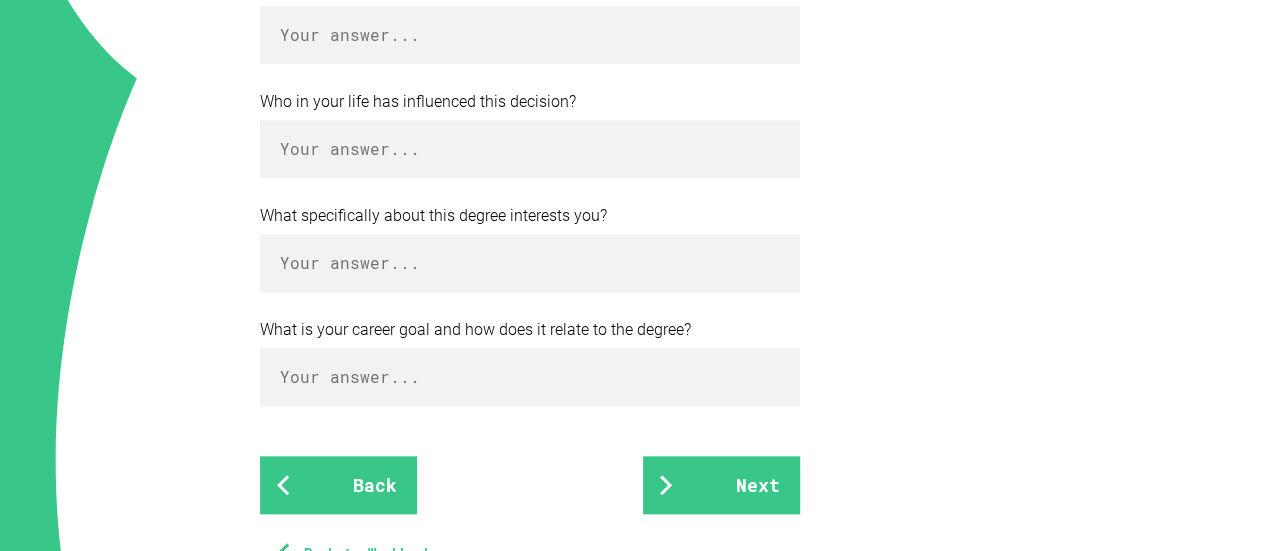 scroll, scrollTop: 816, scrollLeft: 0, axis: vertical 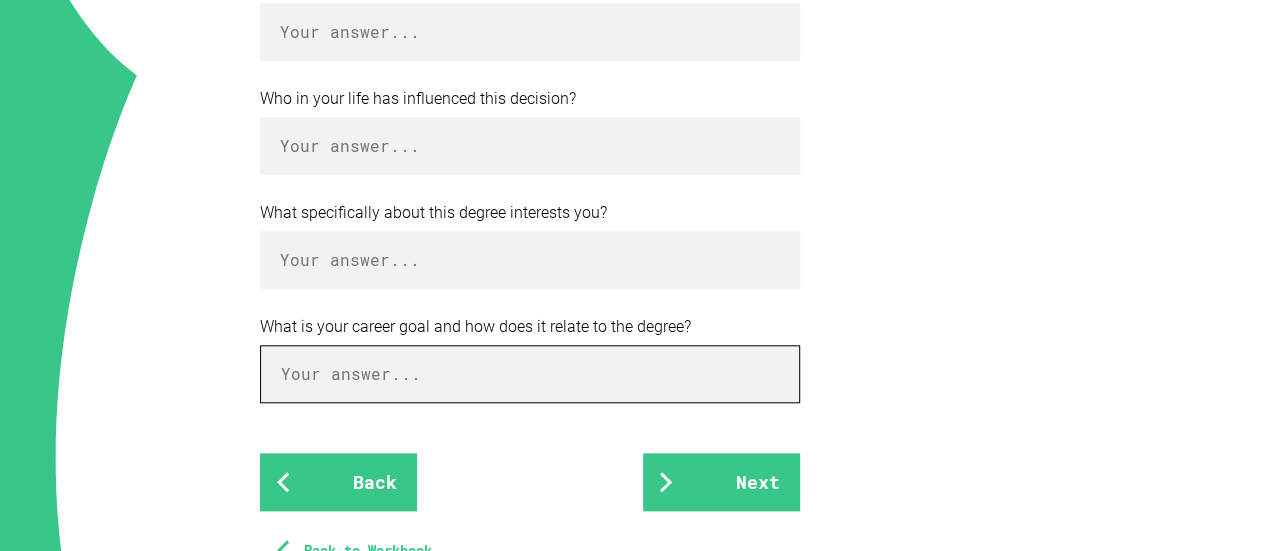 click at bounding box center [530, 374] 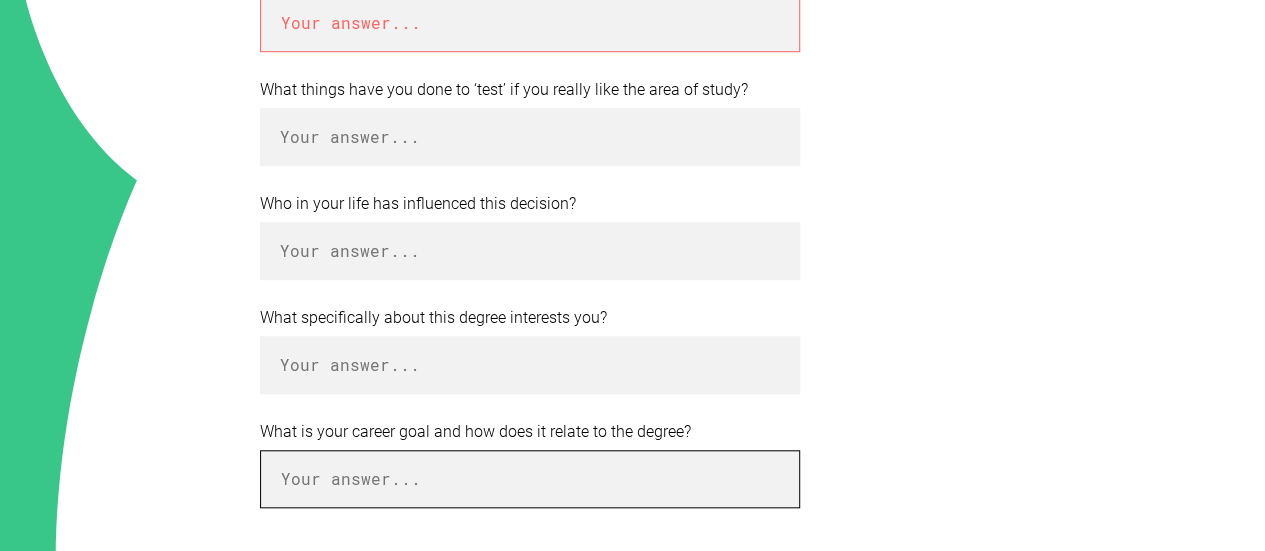 scroll, scrollTop: 708, scrollLeft: 0, axis: vertical 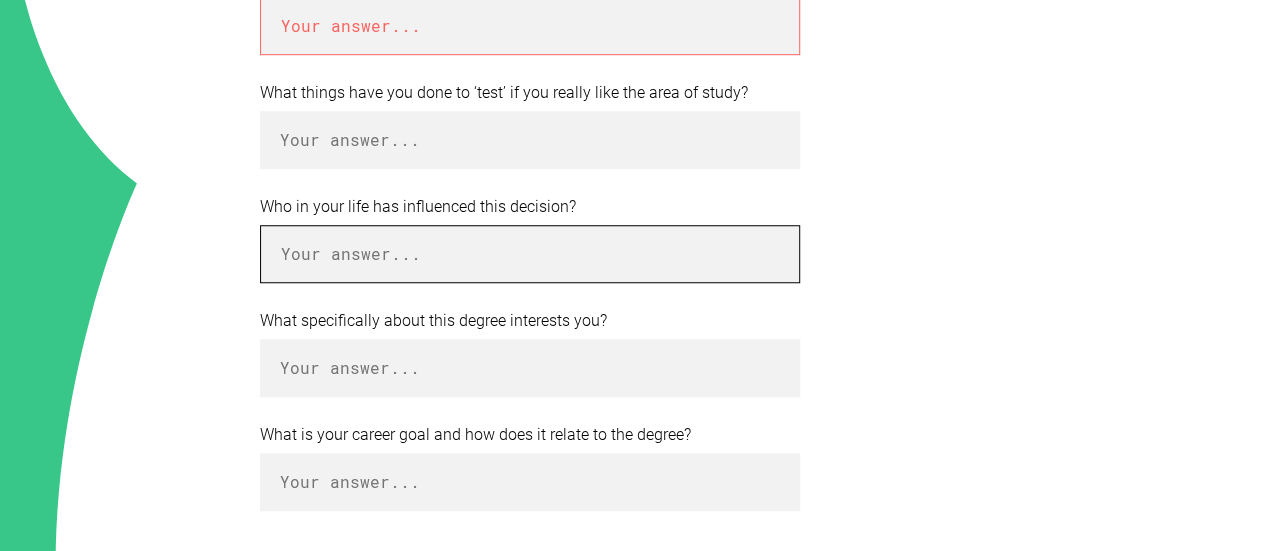 click at bounding box center (530, 254) 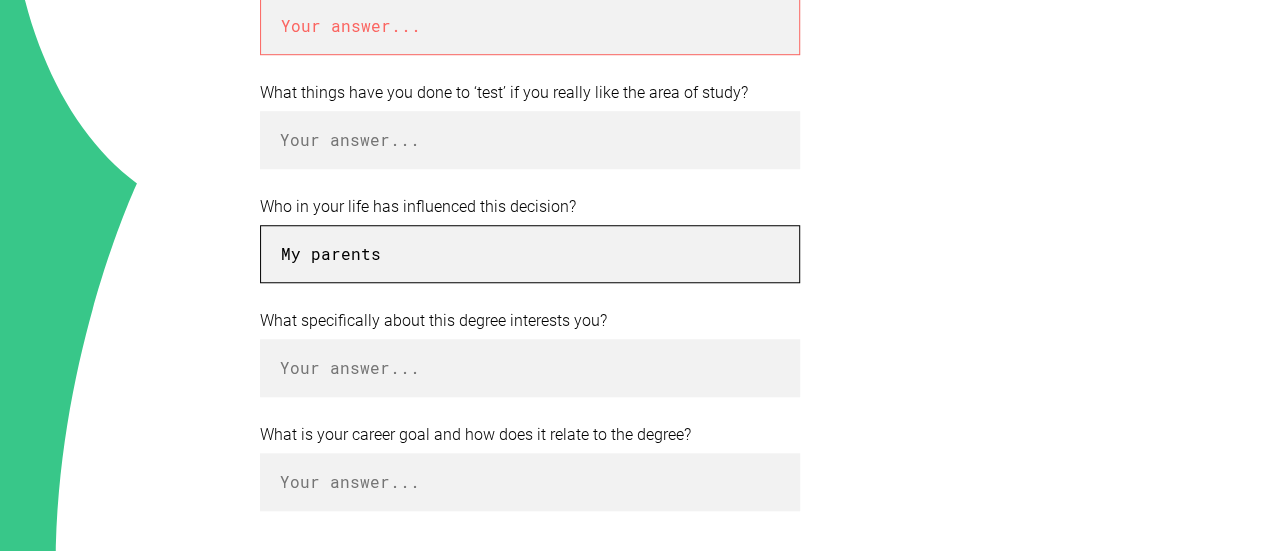 click on "My parents" at bounding box center [530, 254] 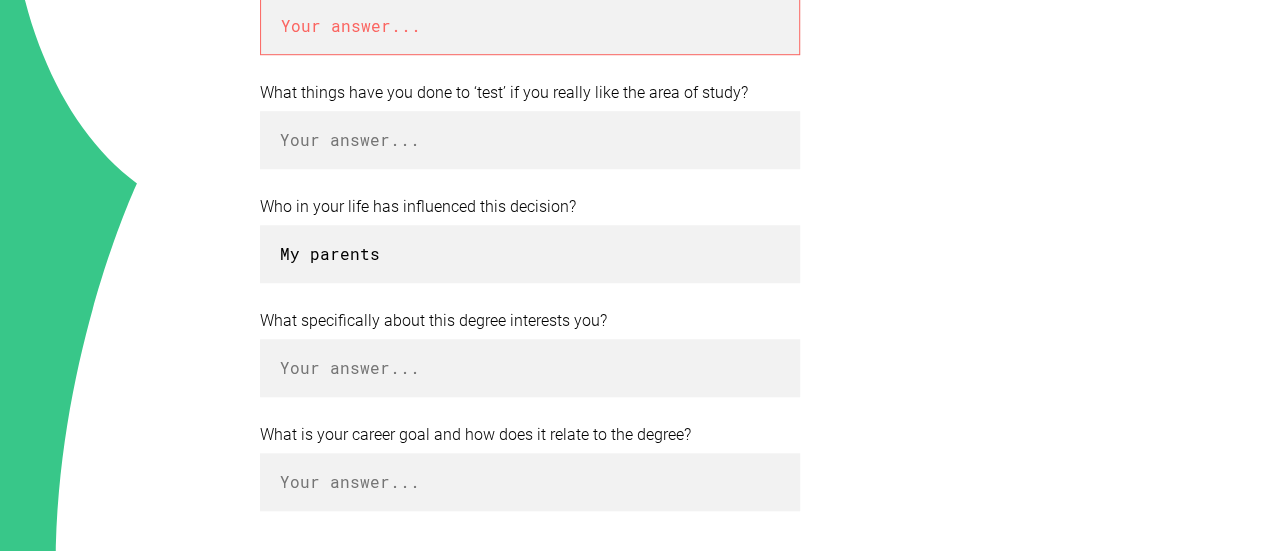 click on "My parents" at bounding box center [530, 23] 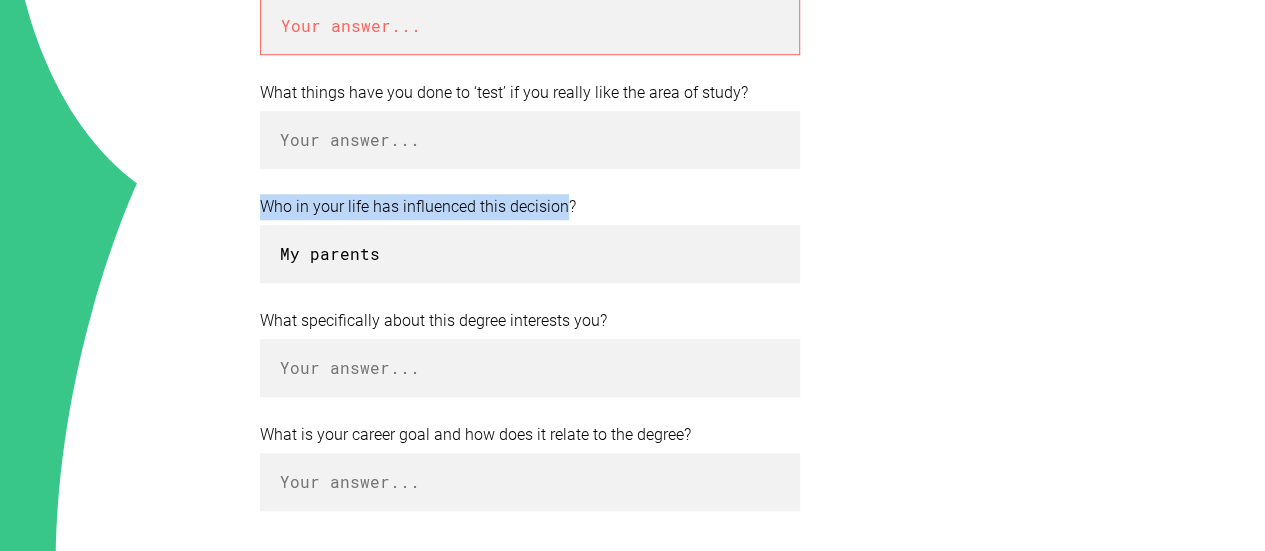 drag, startPoint x: 566, startPoint y: 198, endPoint x: 174, endPoint y: 193, distance: 392.0319 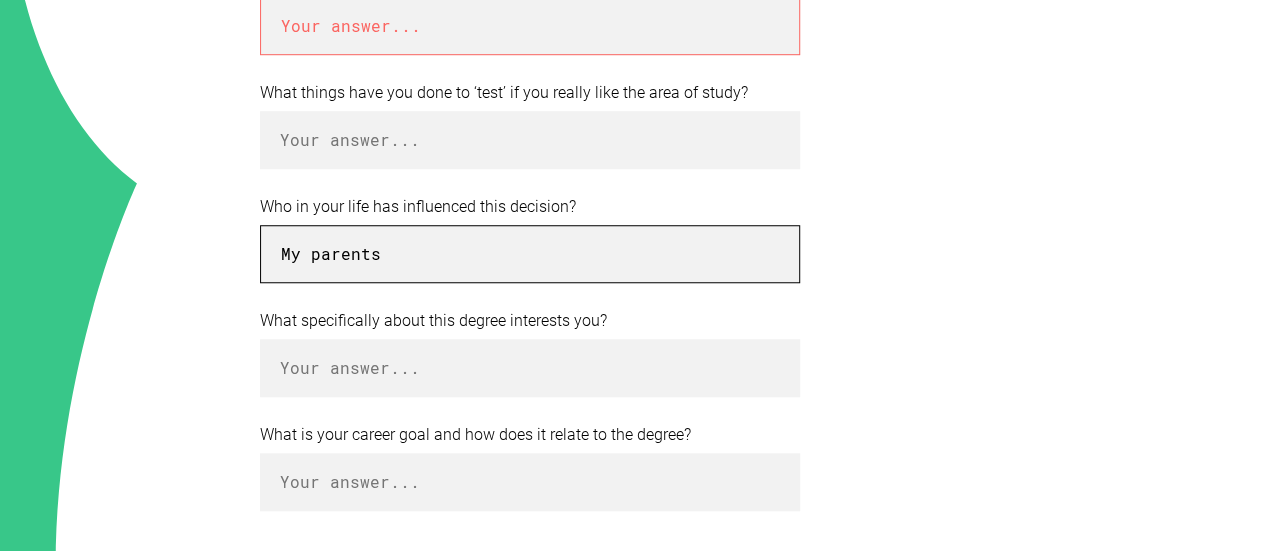 click on "My parents" at bounding box center (530, 254) 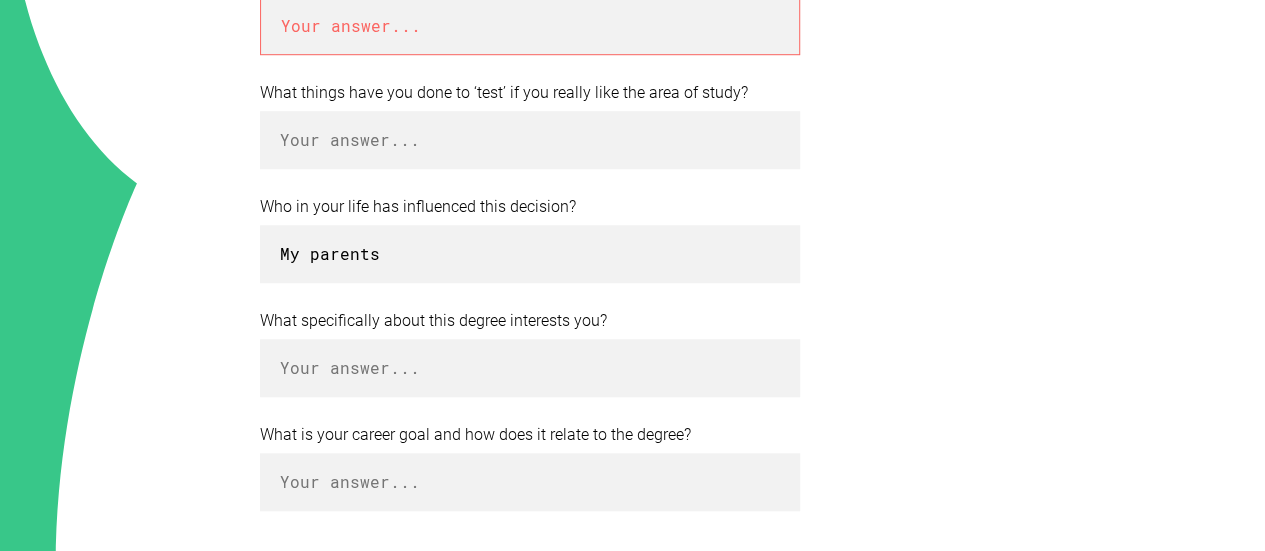 click on "Your future Connecting with your goals Storytelling is a great way to connect with the person reading your personal statement. To guide you, we’ve put together some quick questions: How does your chosen degree relate to your interests and what you care about now? What things have you done to ‘test’ if you really like the area of study? Who in your life has influenced this decision? My parents What specifically about this degree interests you? What is your career goal and how does it relate to the degree? Back Next Back to Workbook © 2024 UNSW Sydney "Nail It!" · CRICOS Provider Code 00098G Privacy Policy ,   About Us" at bounding box center [632, 147] 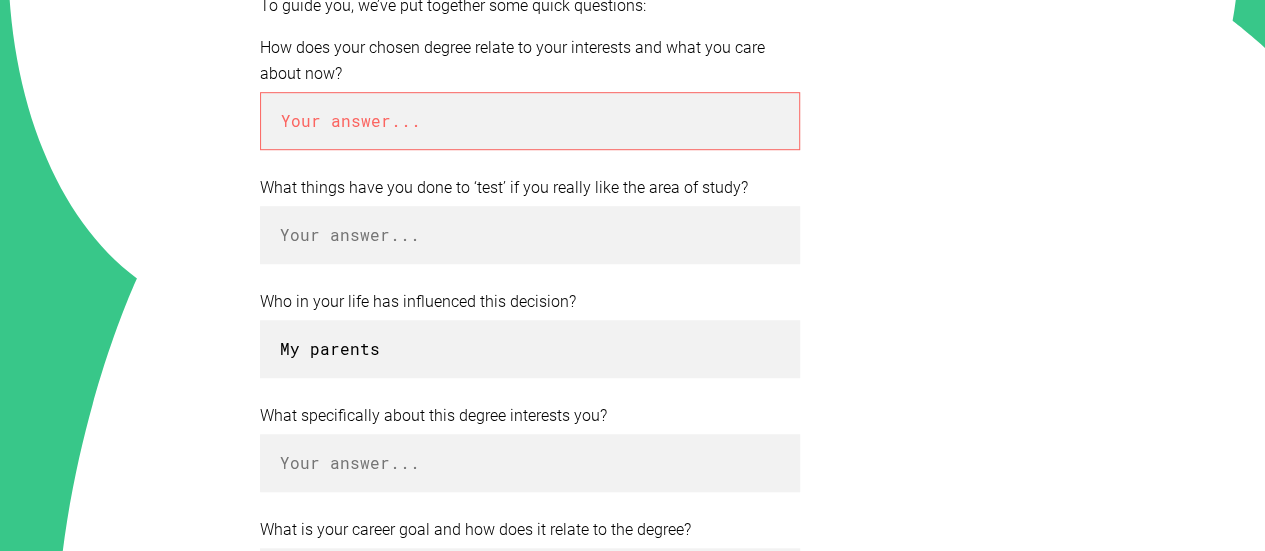 scroll, scrollTop: 612, scrollLeft: 0, axis: vertical 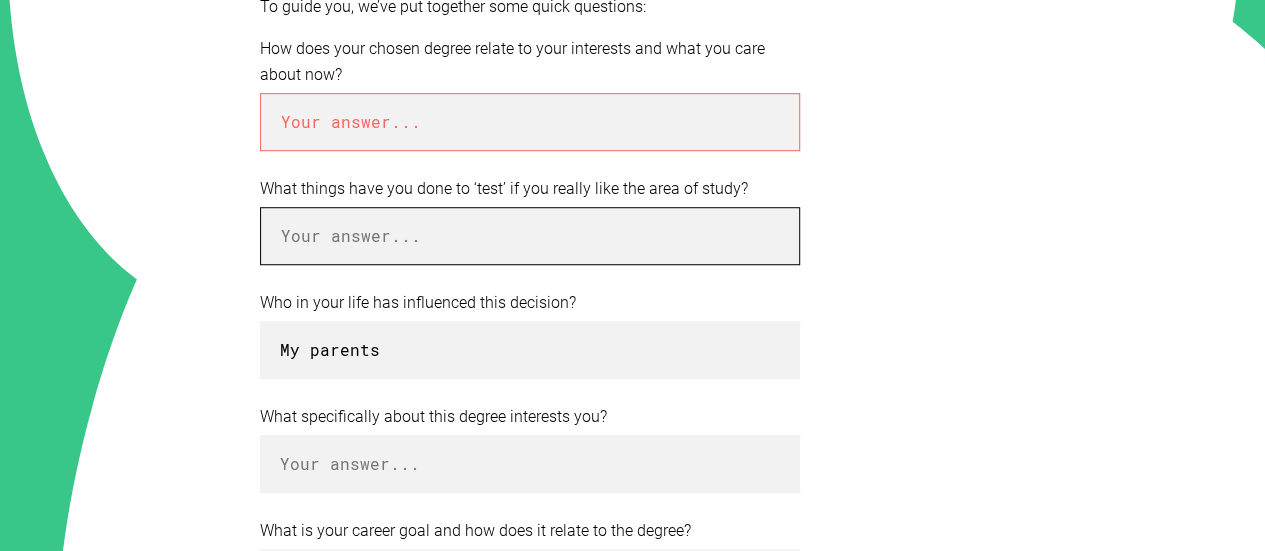 click at bounding box center [530, 236] 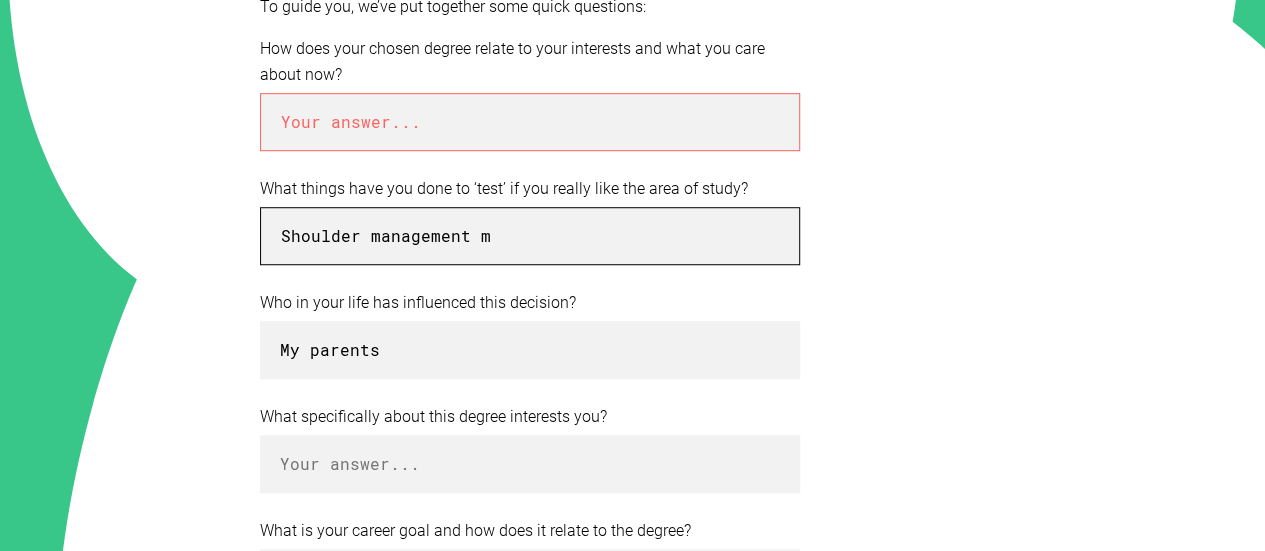 type on "Shoulder management mu" 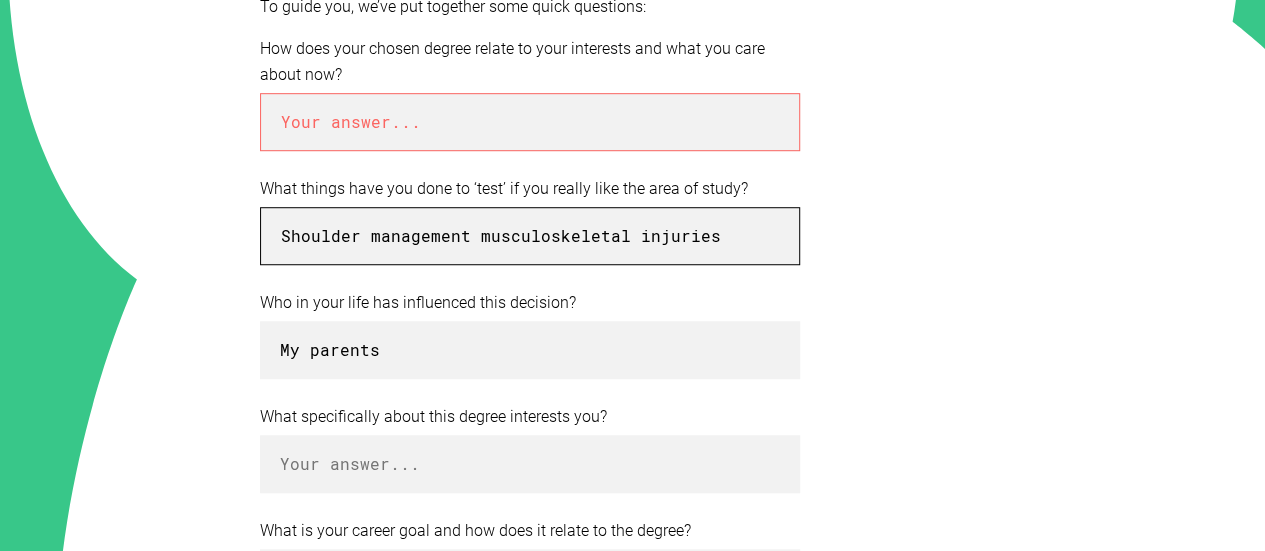 click on "Shoulder management musculoskeletal injuries" at bounding box center (530, 236) 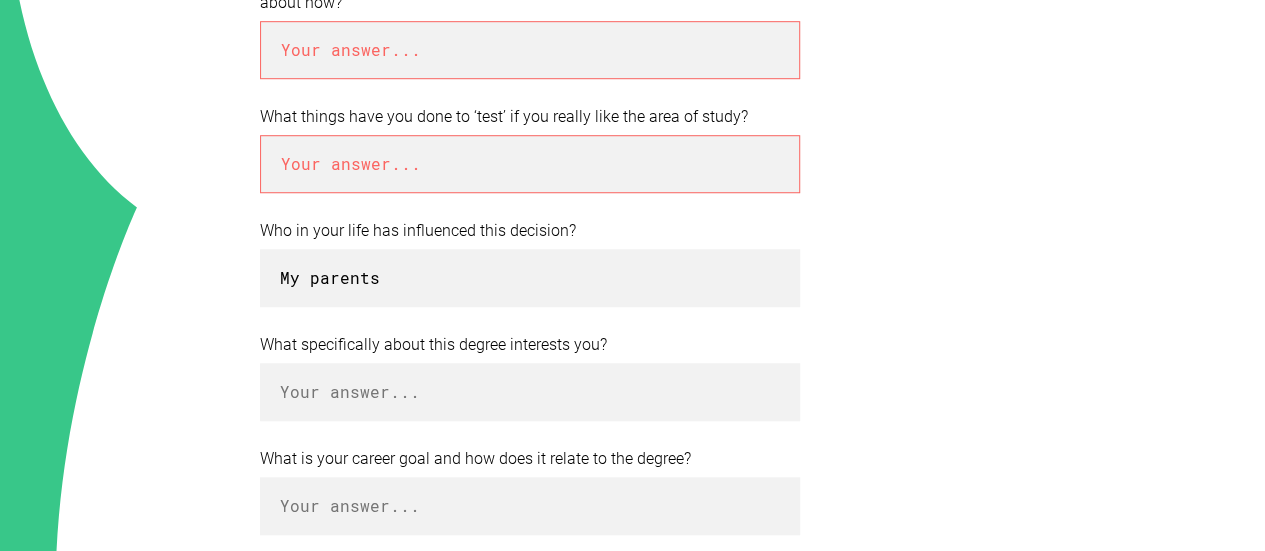 scroll, scrollTop: 692, scrollLeft: 0, axis: vertical 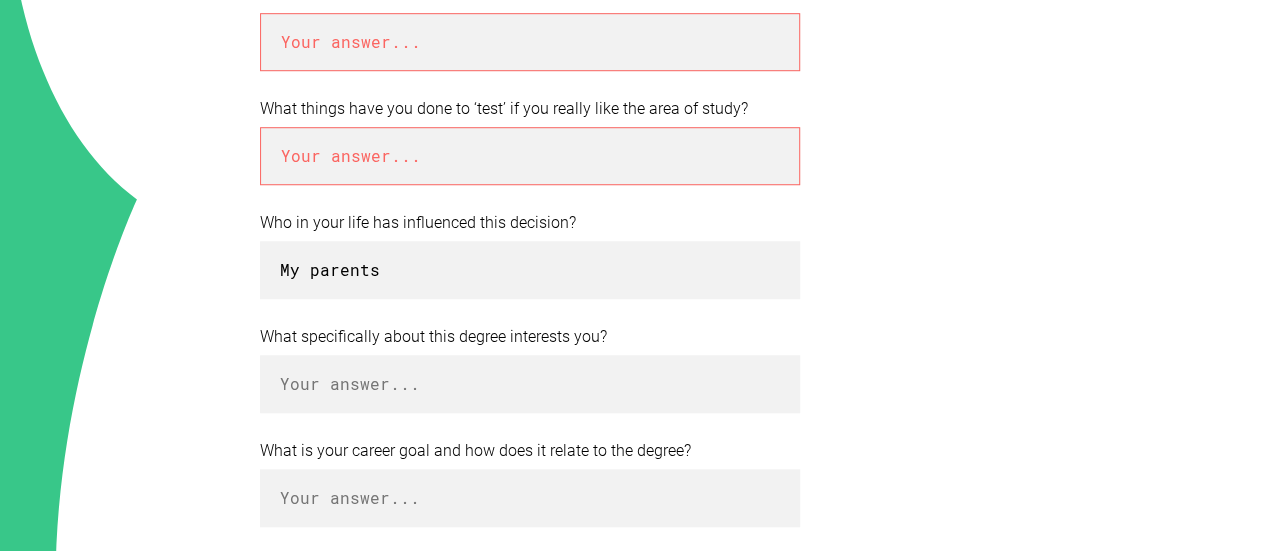 click on "Your future Connecting with your goals Storytelling is a great way to connect with the person reading your personal statement. To guide you, we’ve put together some quick questions: How does your chosen degree relate to your interests and what you care about now? What things have you done to ‘test’ if you really like the area of study? Who in your life has influenced this decision? My parents What specifically about this degree interests you? What is your career goal and how does it relate to the degree? Back Next Back to Workbook © 2024 UNSW Sydney "Nail It!" · CRICOS Provider Code 00098G Privacy Policy ,   About Us" at bounding box center [632, 163] 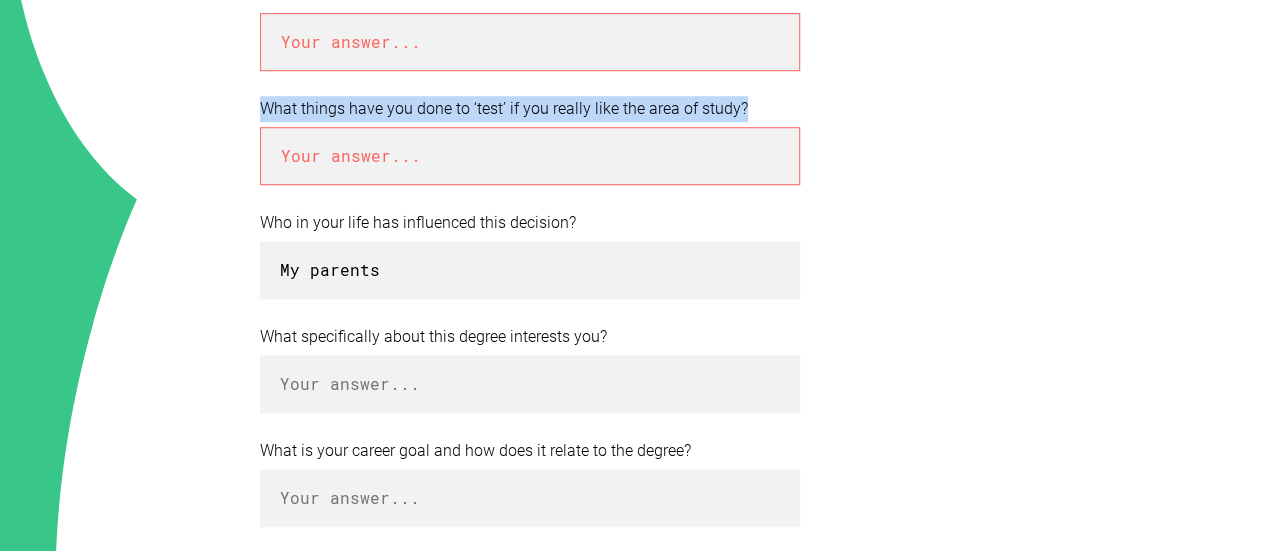 drag, startPoint x: 259, startPoint y: 108, endPoint x: 740, endPoint y: 91, distance: 481.30032 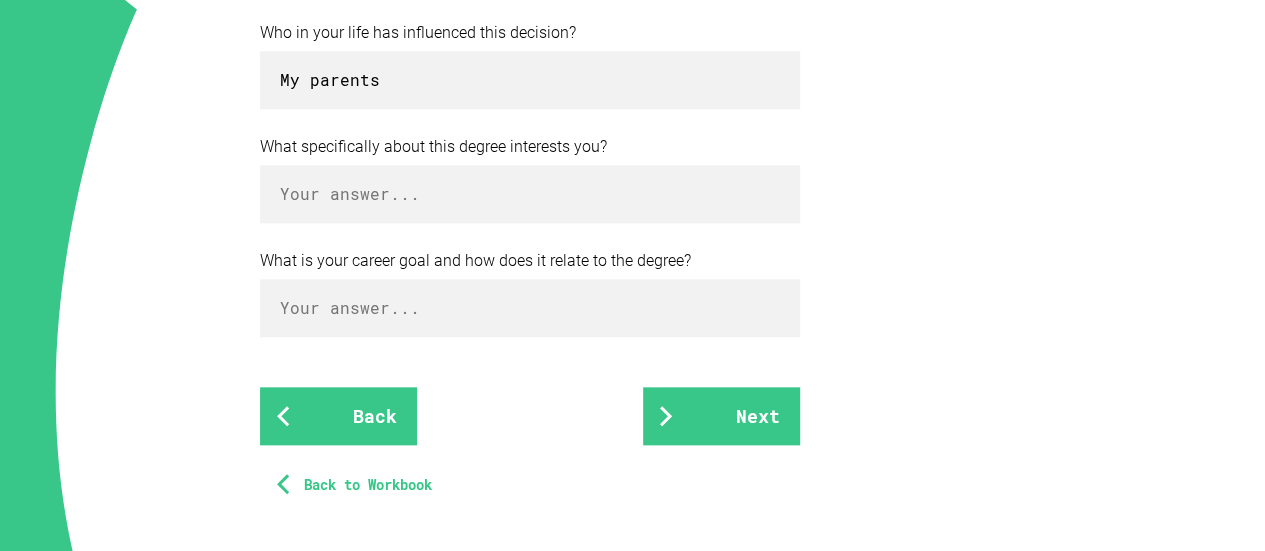scroll, scrollTop: 928, scrollLeft: 0, axis: vertical 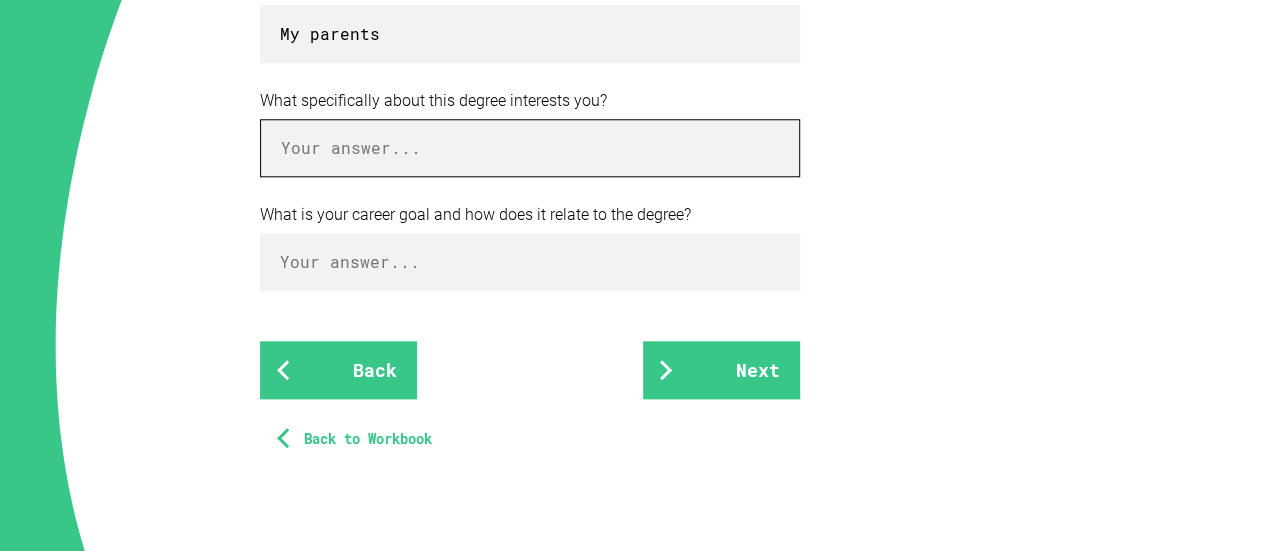 click at bounding box center [530, 148] 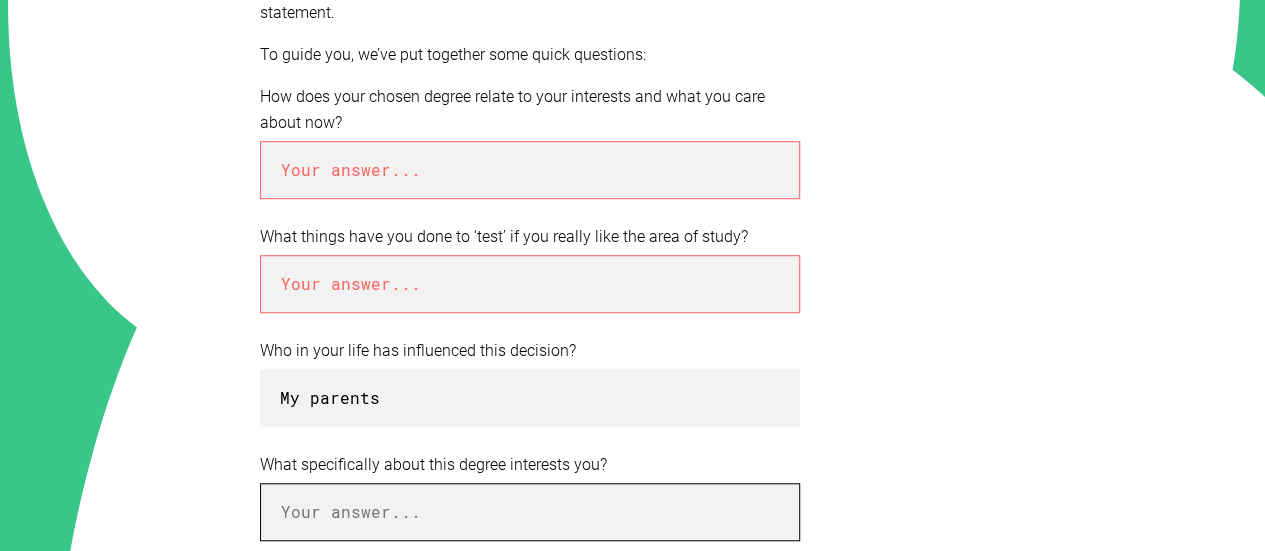 scroll, scrollTop: 562, scrollLeft: 0, axis: vertical 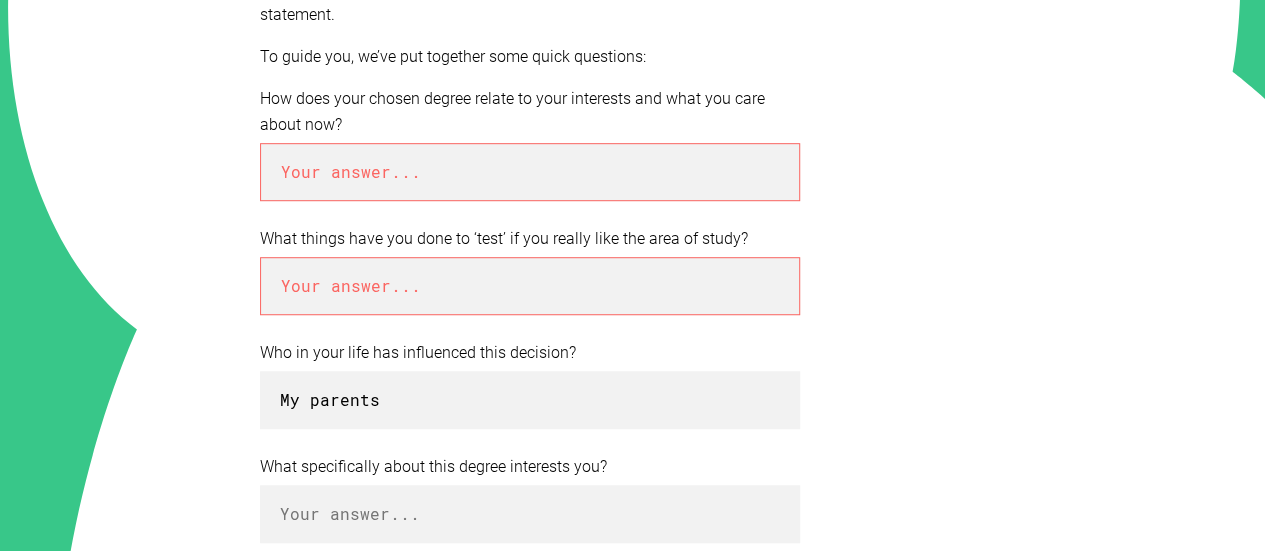 click at bounding box center (530, 286) 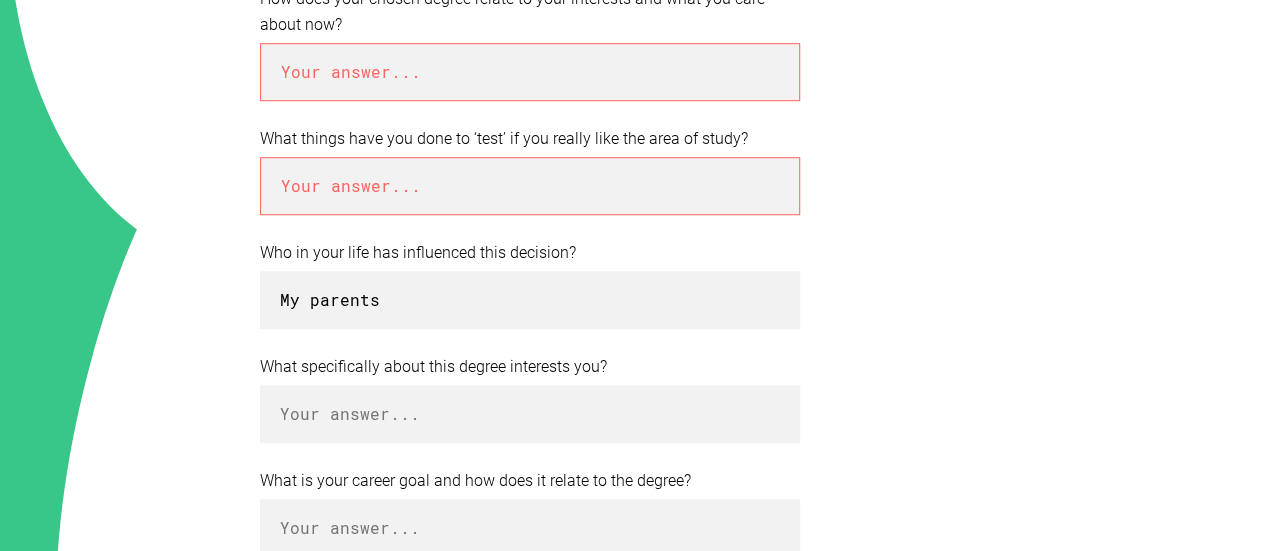 scroll, scrollTop: 659, scrollLeft: 0, axis: vertical 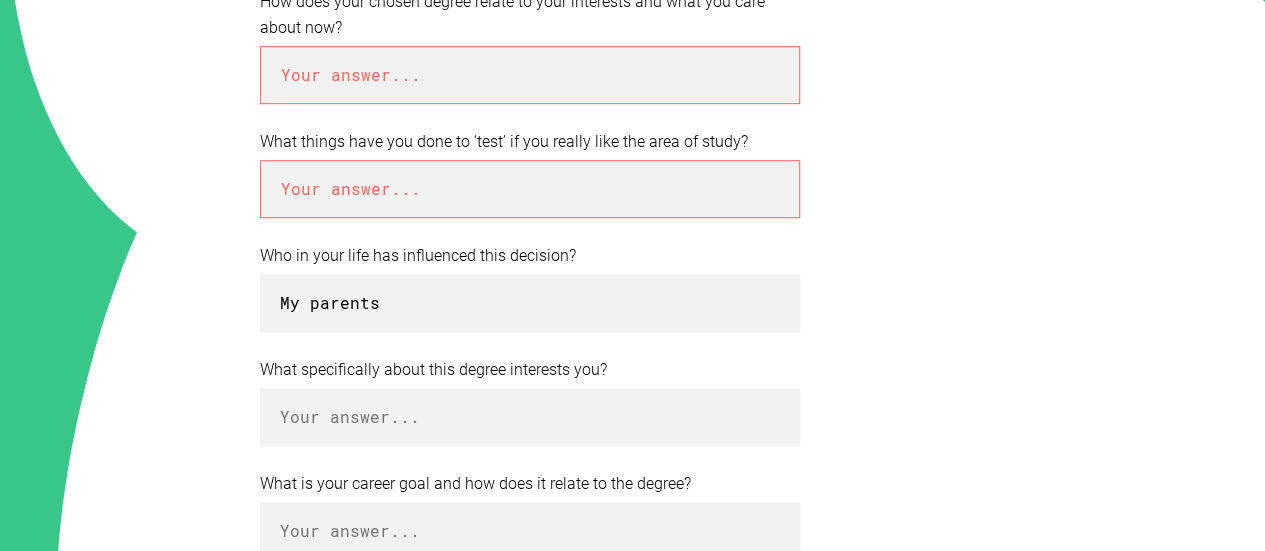 click at bounding box center [530, 189] 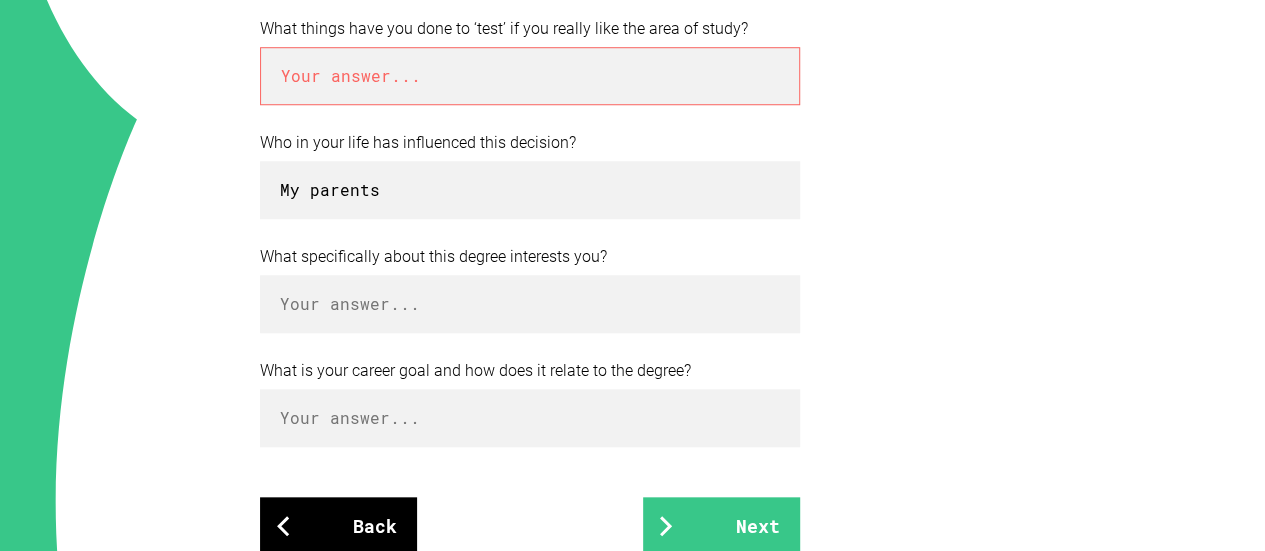 scroll, scrollTop: 765, scrollLeft: 0, axis: vertical 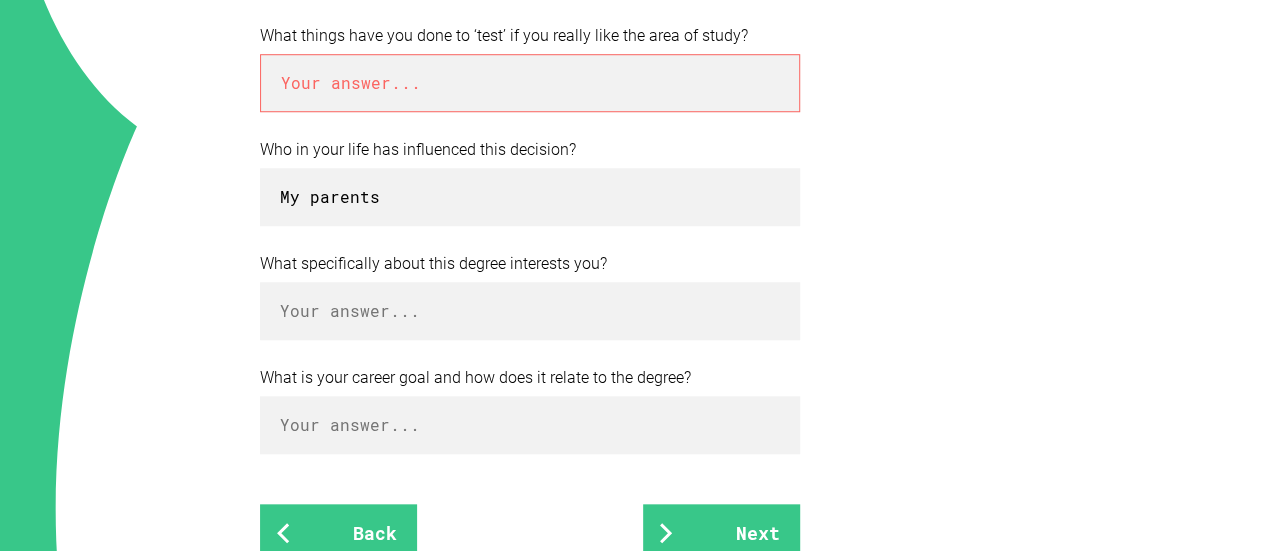 click at bounding box center [530, 83] 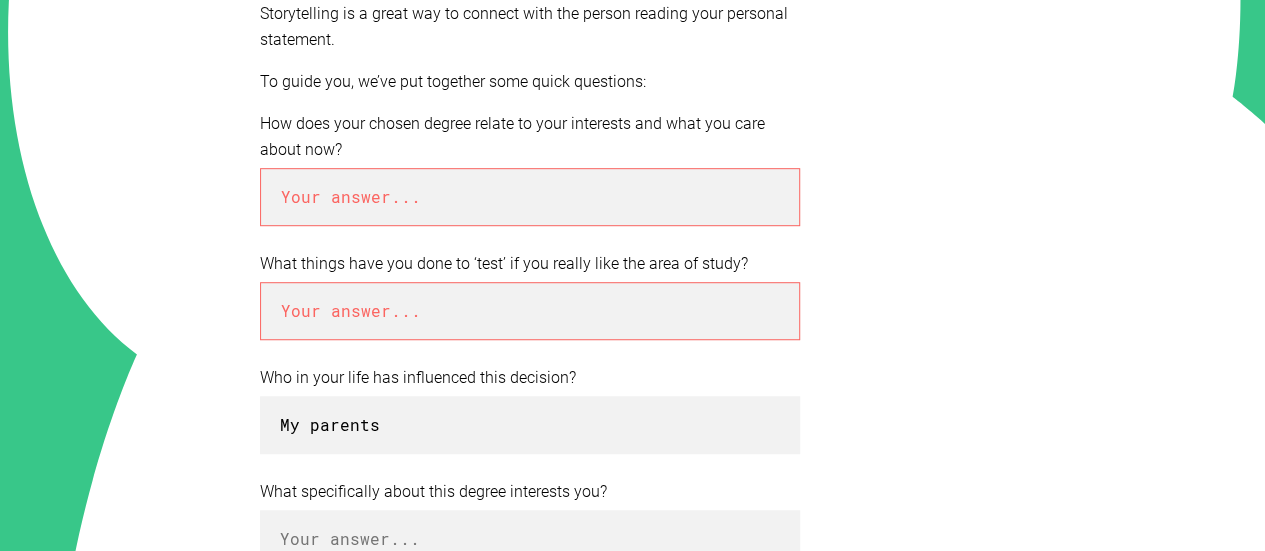 scroll, scrollTop: 535, scrollLeft: 0, axis: vertical 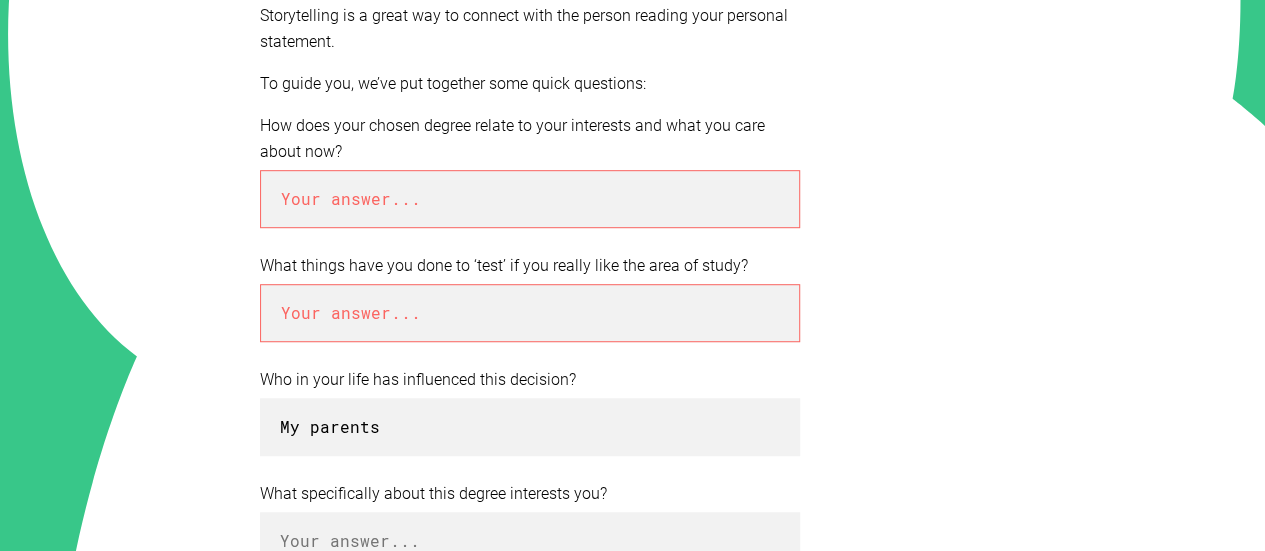 click at bounding box center (530, 199) 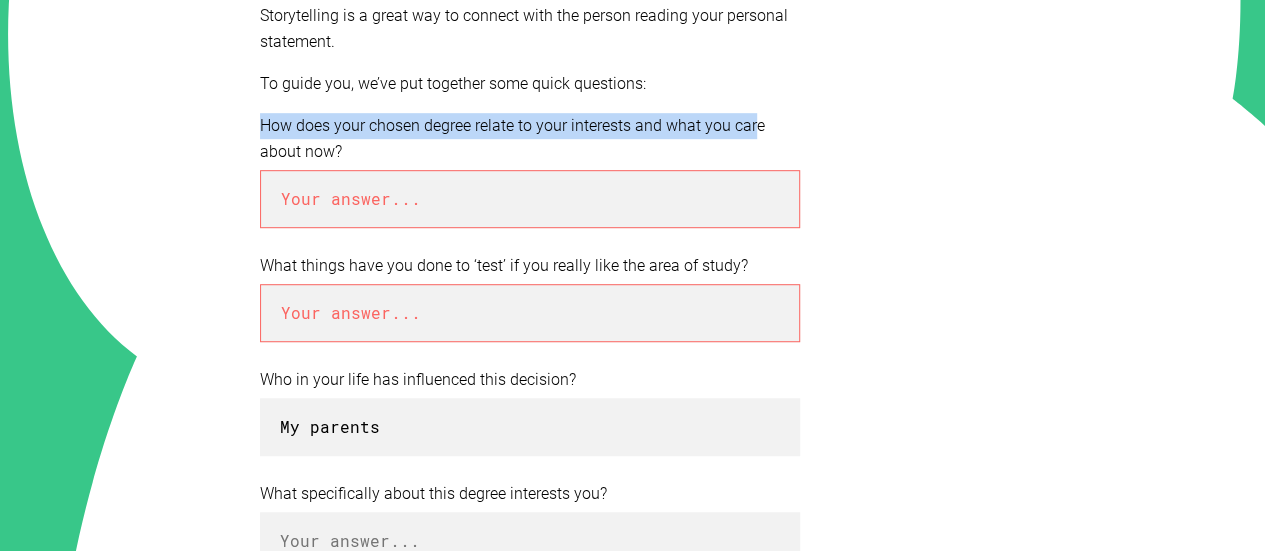 drag, startPoint x: 254, startPoint y: 118, endPoint x: 756, endPoint y: 127, distance: 502.08066 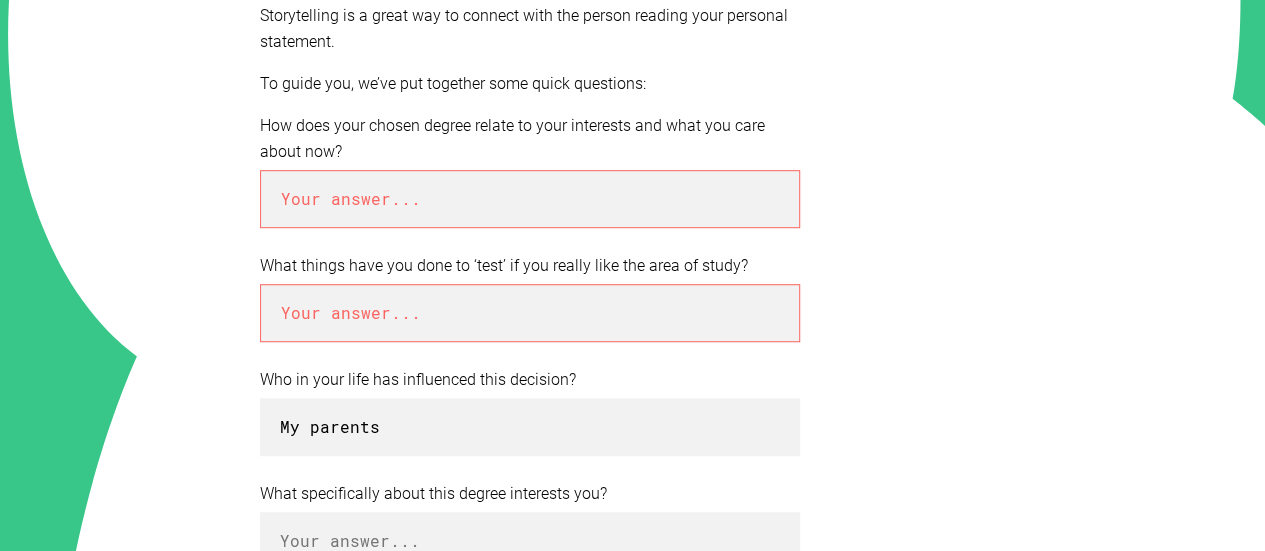 click on "How does your chosen degree relate to your interests and what you care about now?" at bounding box center (530, 139) 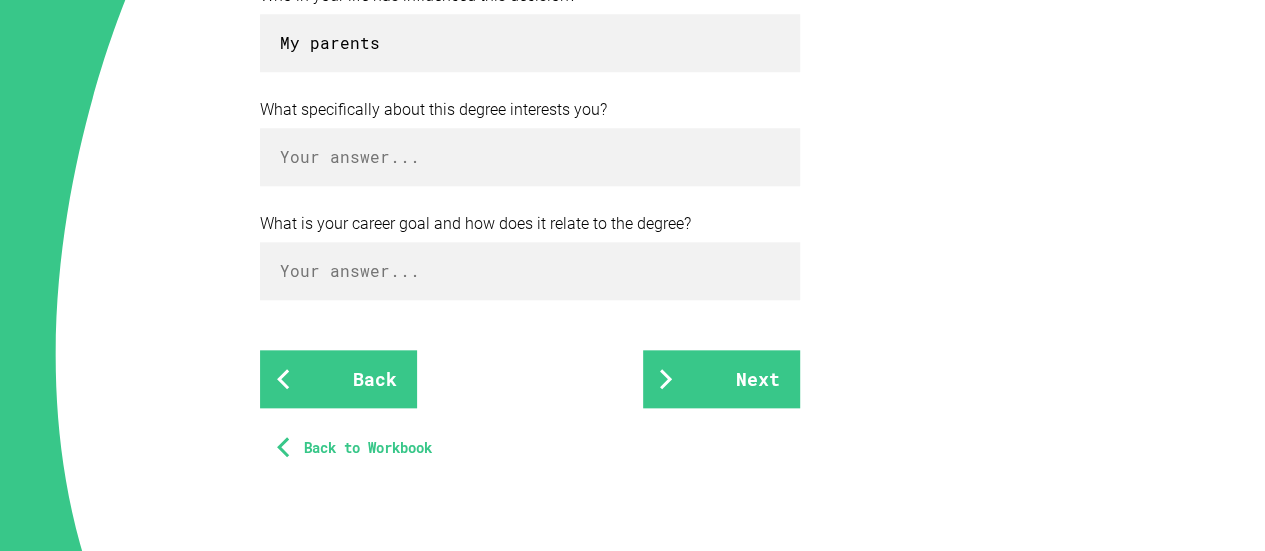scroll, scrollTop: 918, scrollLeft: 0, axis: vertical 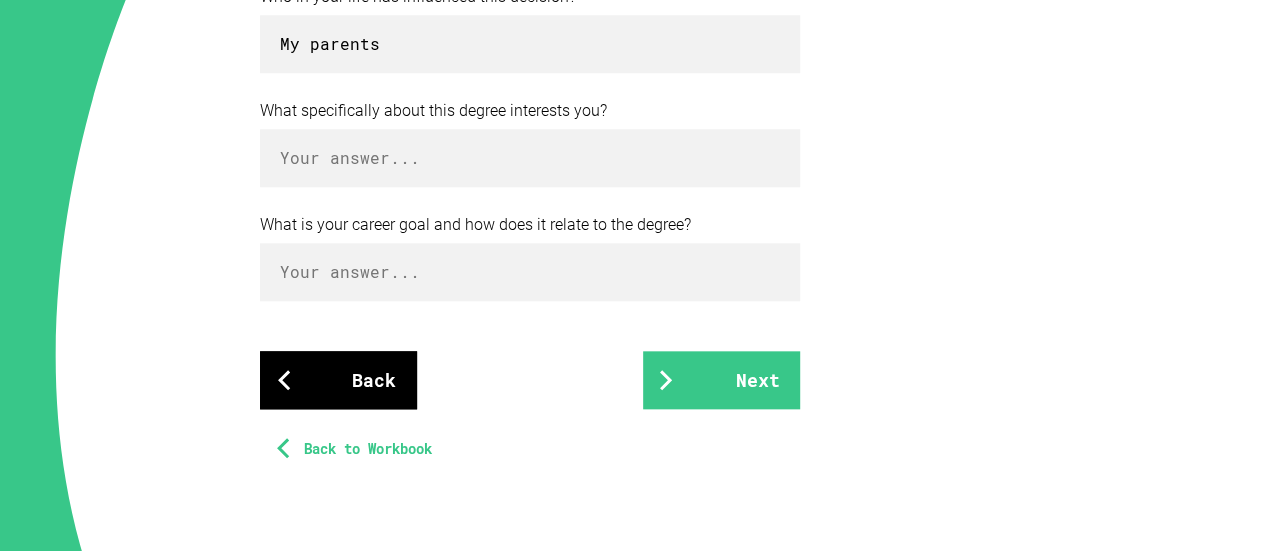 click on "Back" at bounding box center (338, 380) 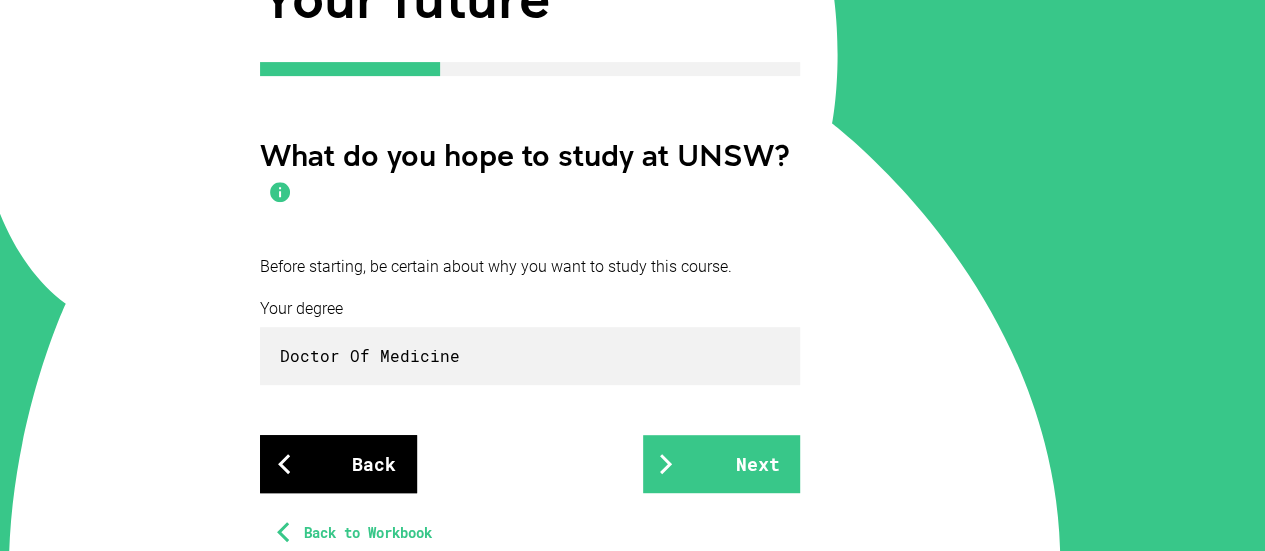 scroll, scrollTop: 322, scrollLeft: 0, axis: vertical 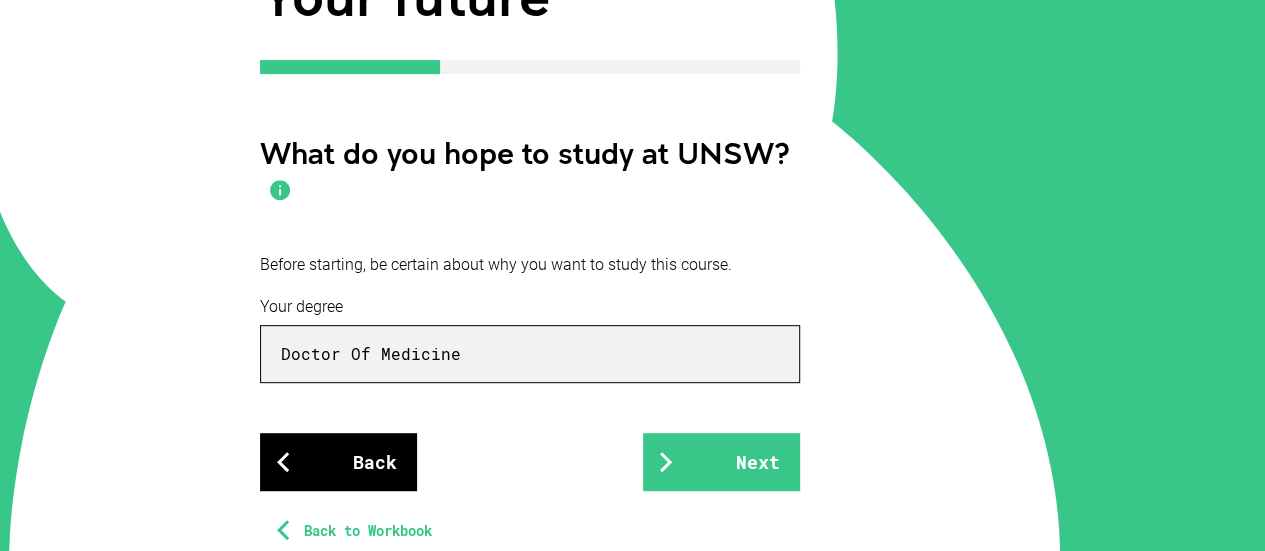 click on "Doctor Of Medicine" at bounding box center (530, 354) 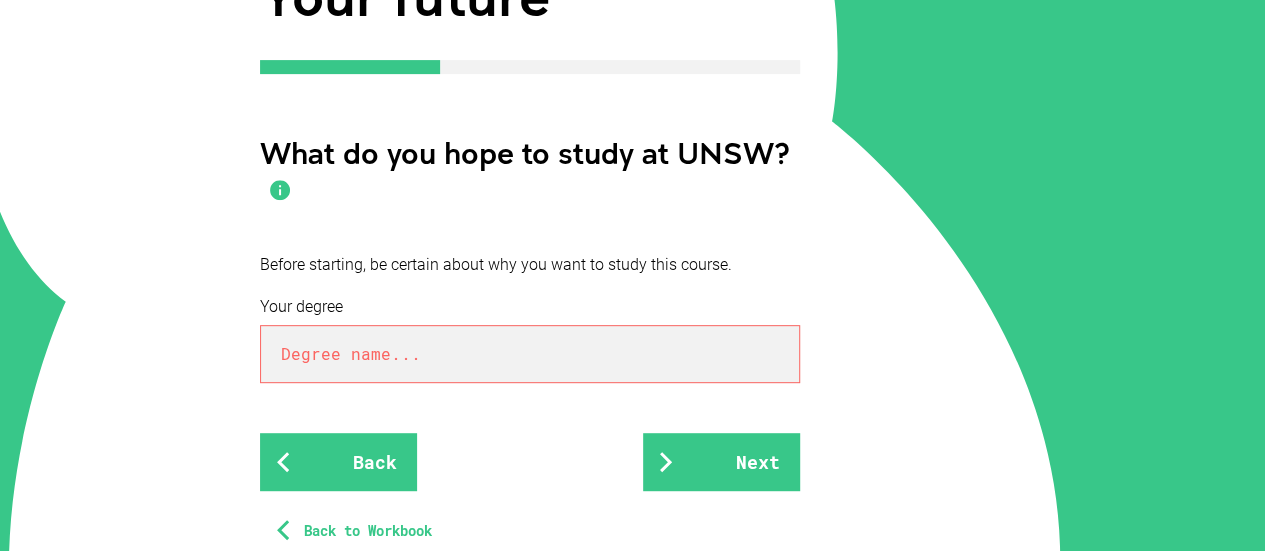 click at bounding box center [530, 354] 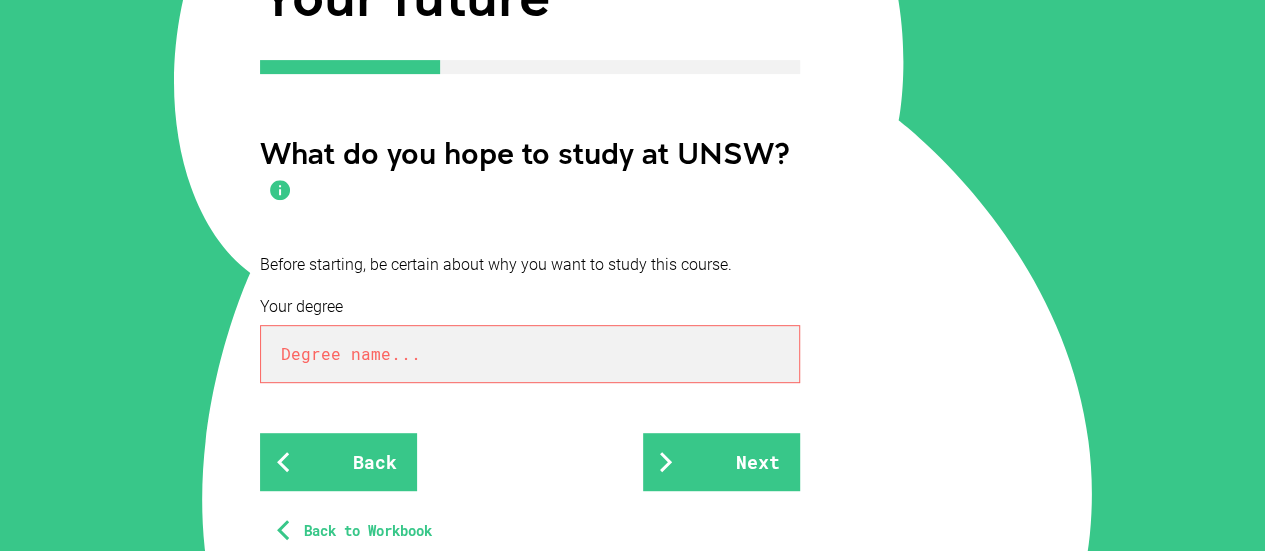 scroll, scrollTop: 310, scrollLeft: 0, axis: vertical 